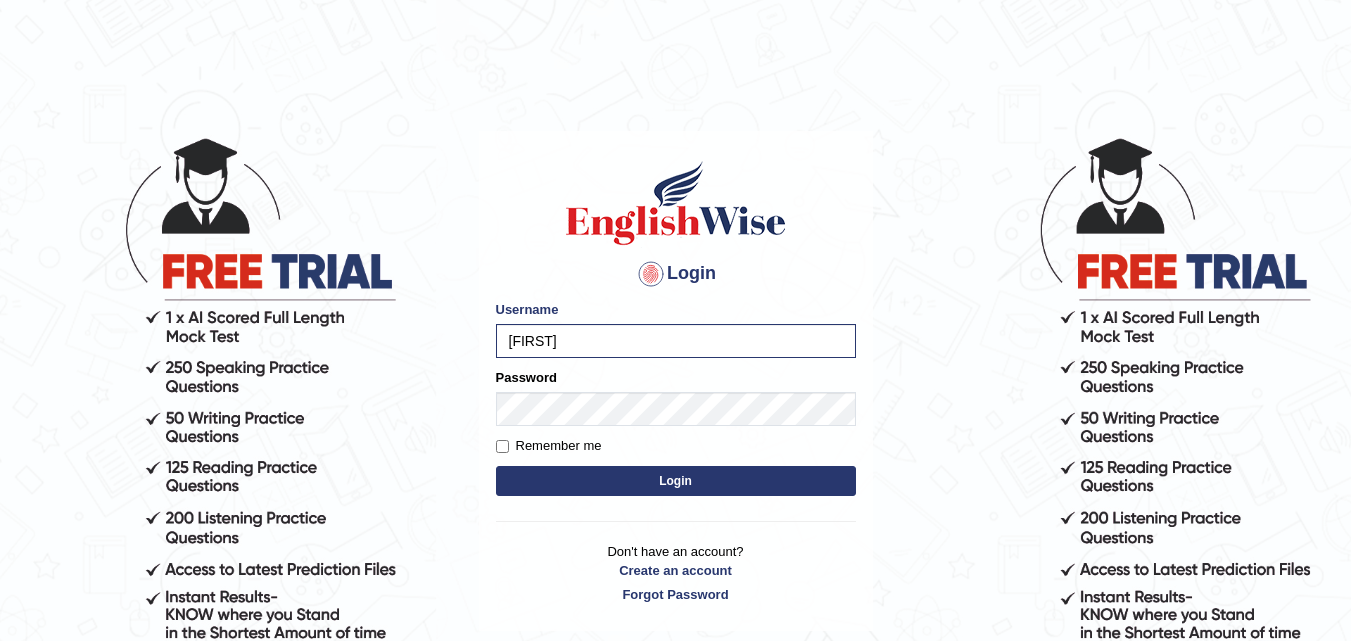 scroll, scrollTop: 0, scrollLeft: 0, axis: both 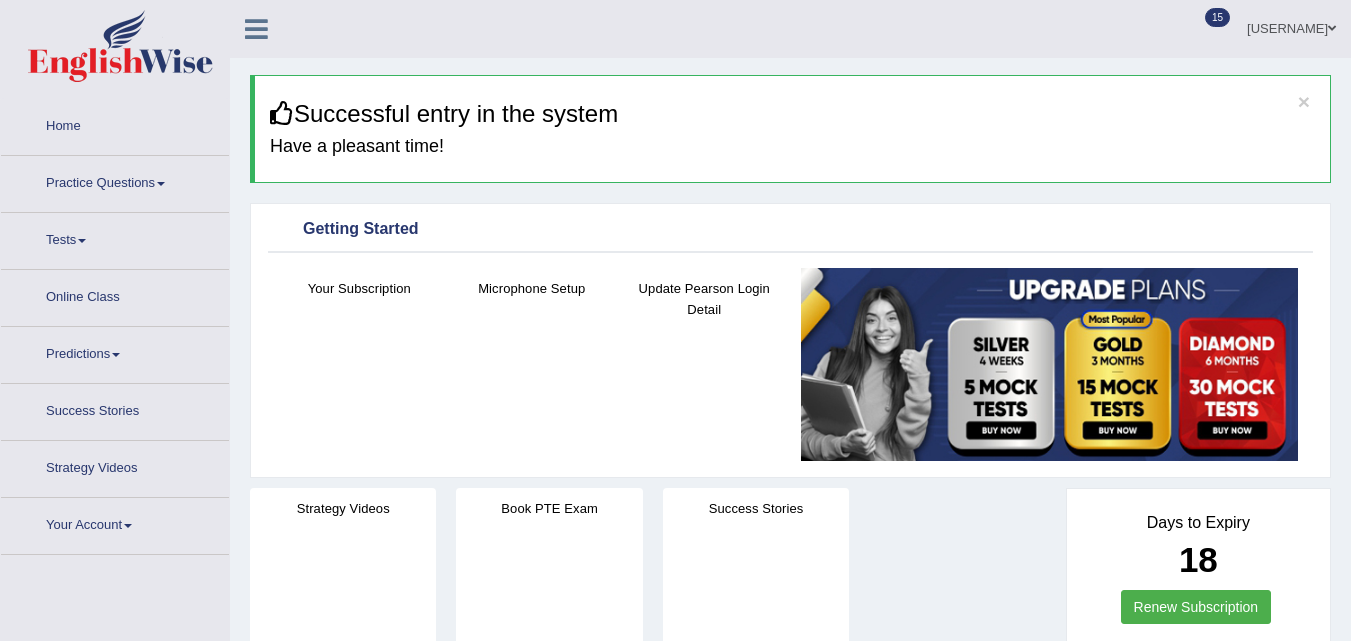 click on "Tests" at bounding box center [115, 238] 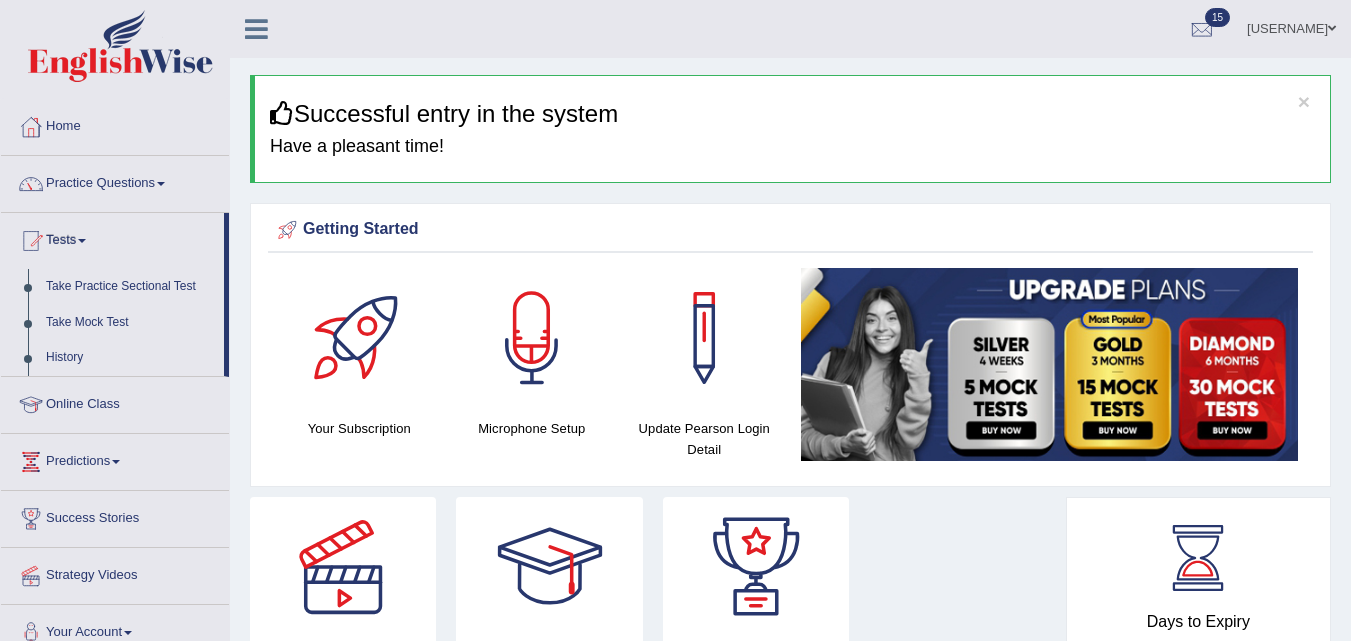 scroll, scrollTop: 0, scrollLeft: 0, axis: both 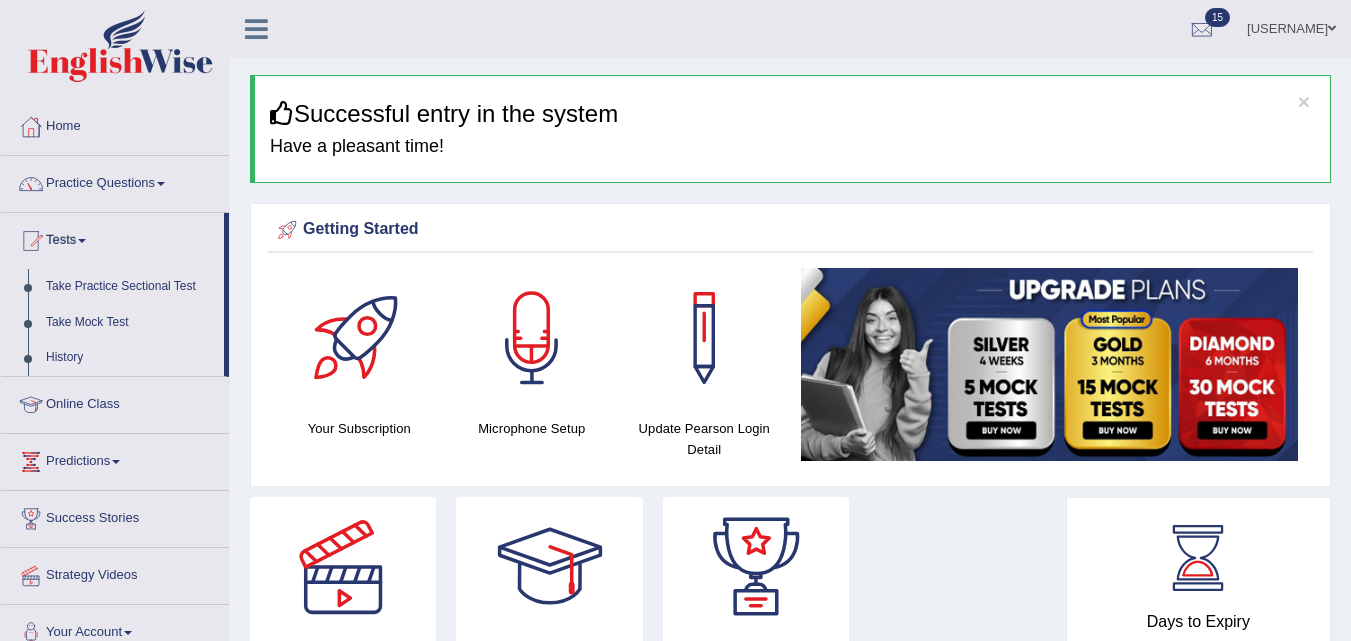 click on "History" at bounding box center [130, 358] 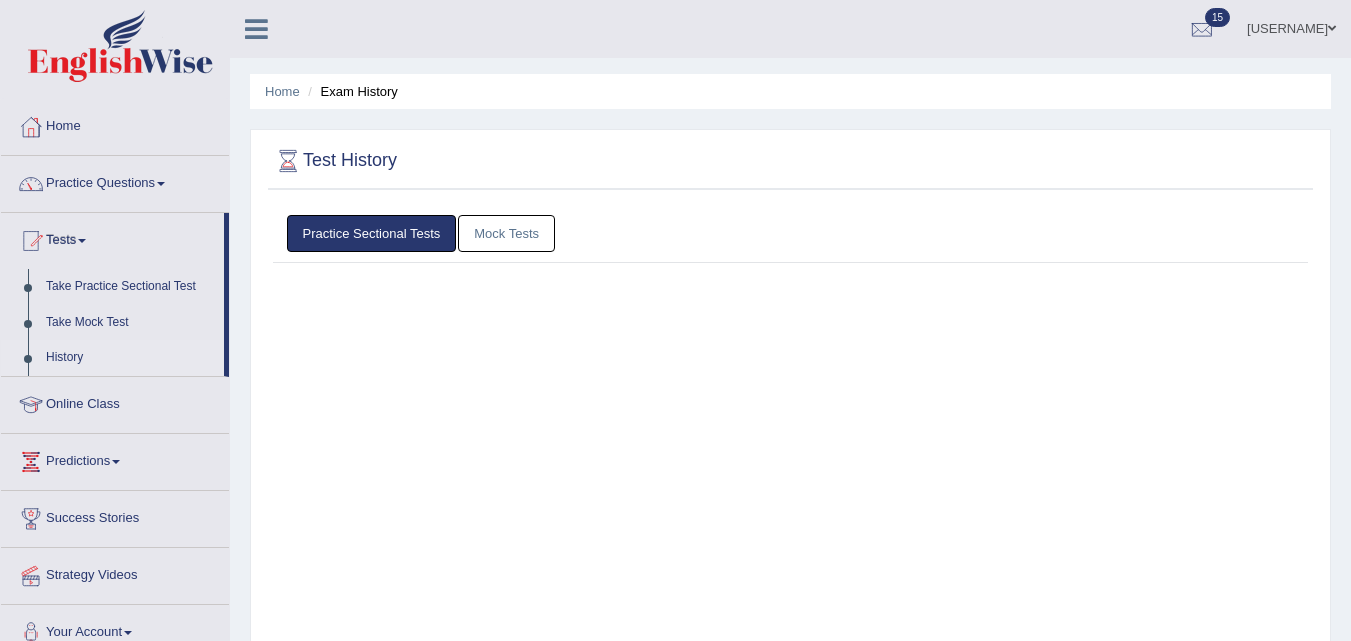 scroll, scrollTop: 0, scrollLeft: 0, axis: both 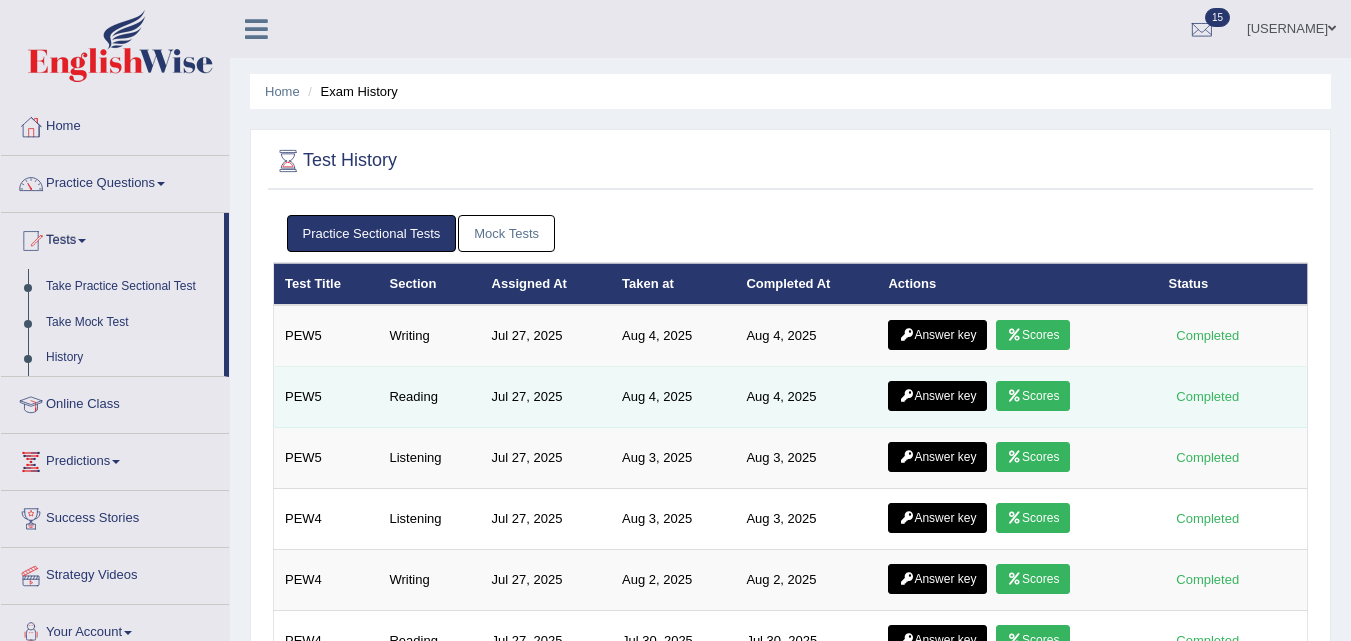 click on "Scores" at bounding box center [1033, 396] 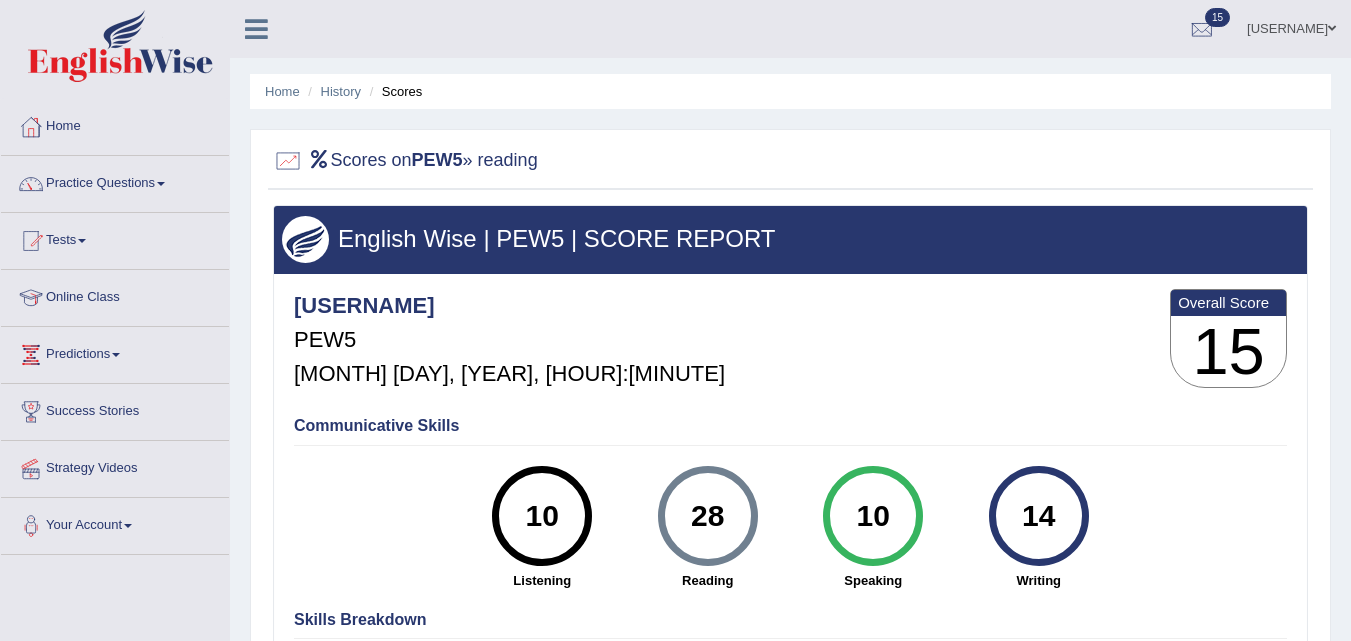 scroll, scrollTop: 0, scrollLeft: 0, axis: both 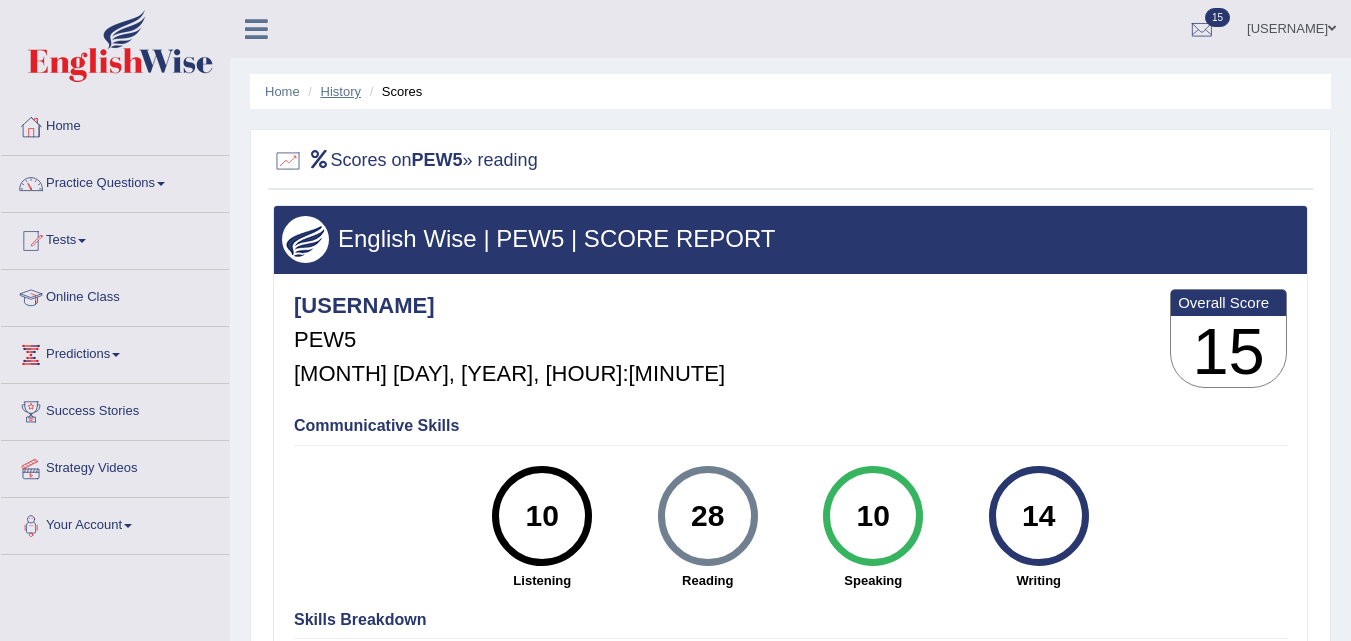 click on "History" at bounding box center (341, 91) 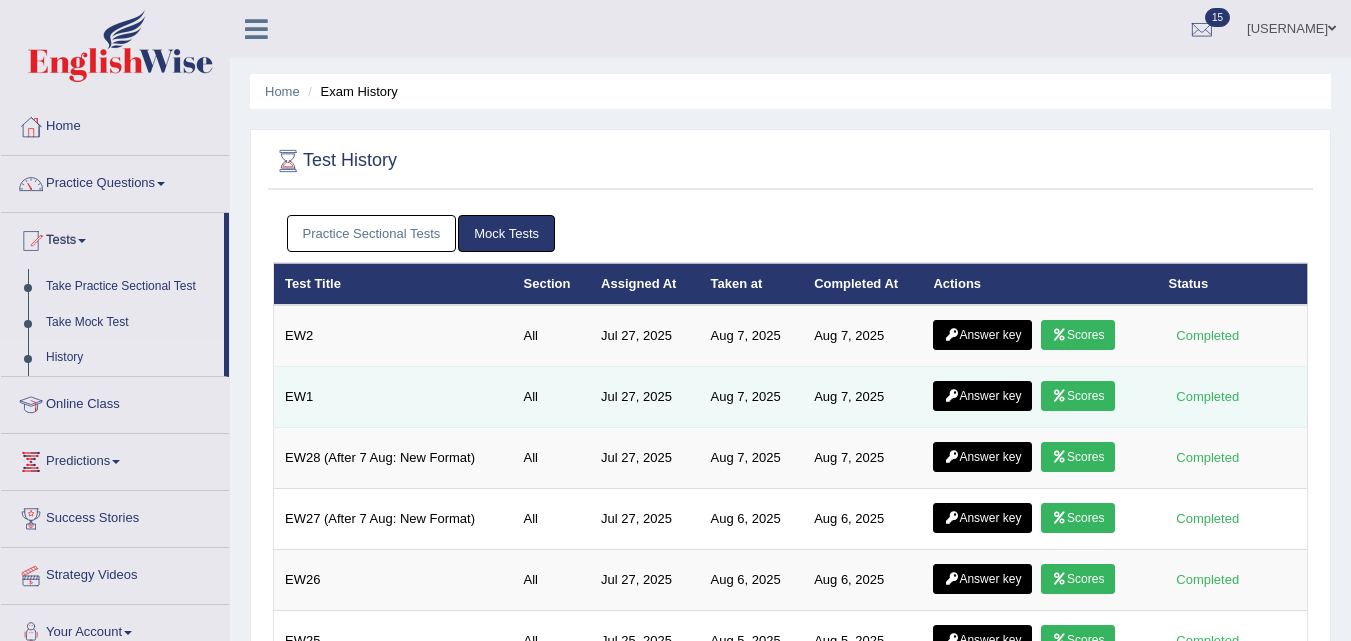 scroll, scrollTop: 0, scrollLeft: 0, axis: both 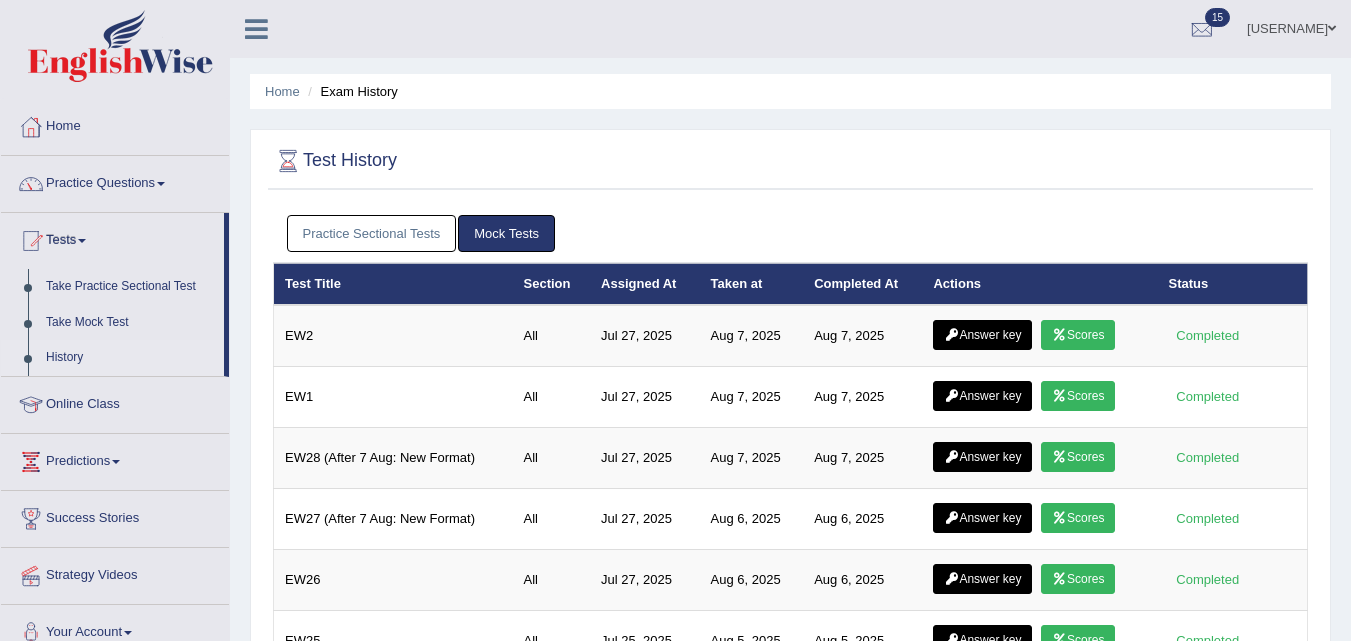 click on "Practice Sectional Tests" at bounding box center [372, 233] 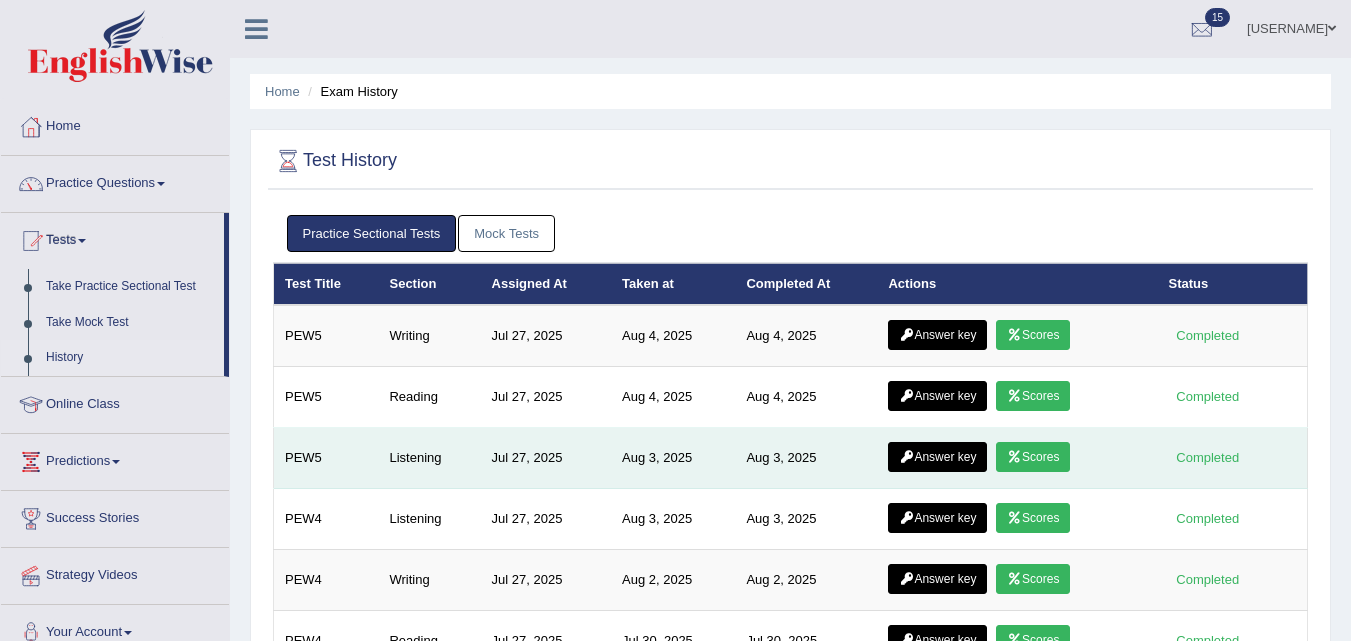 click on "Scores" at bounding box center (1033, 457) 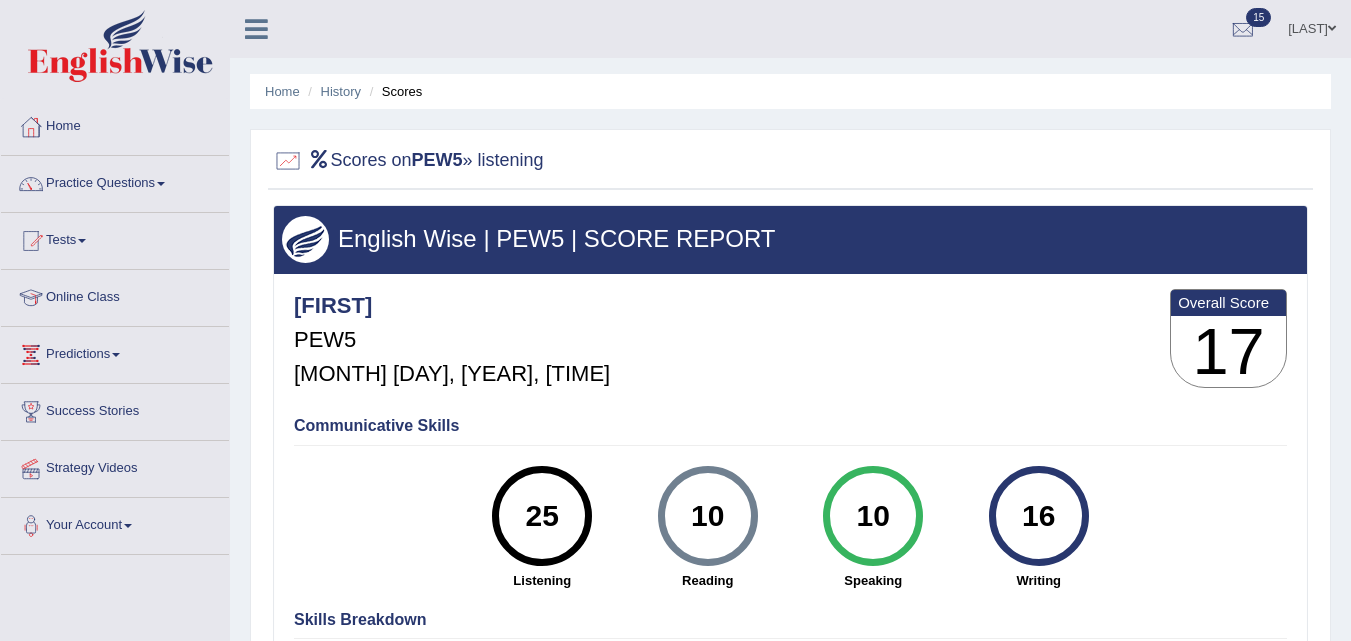 scroll, scrollTop: 0, scrollLeft: 0, axis: both 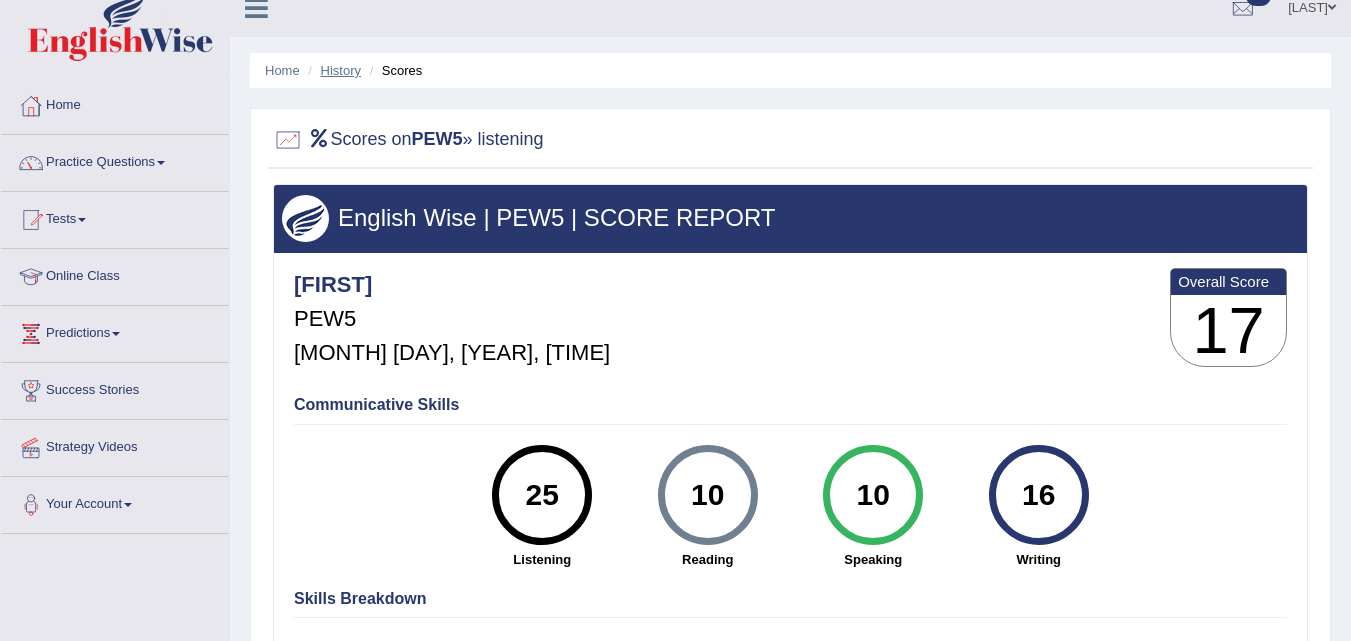 click on "History" at bounding box center [341, 70] 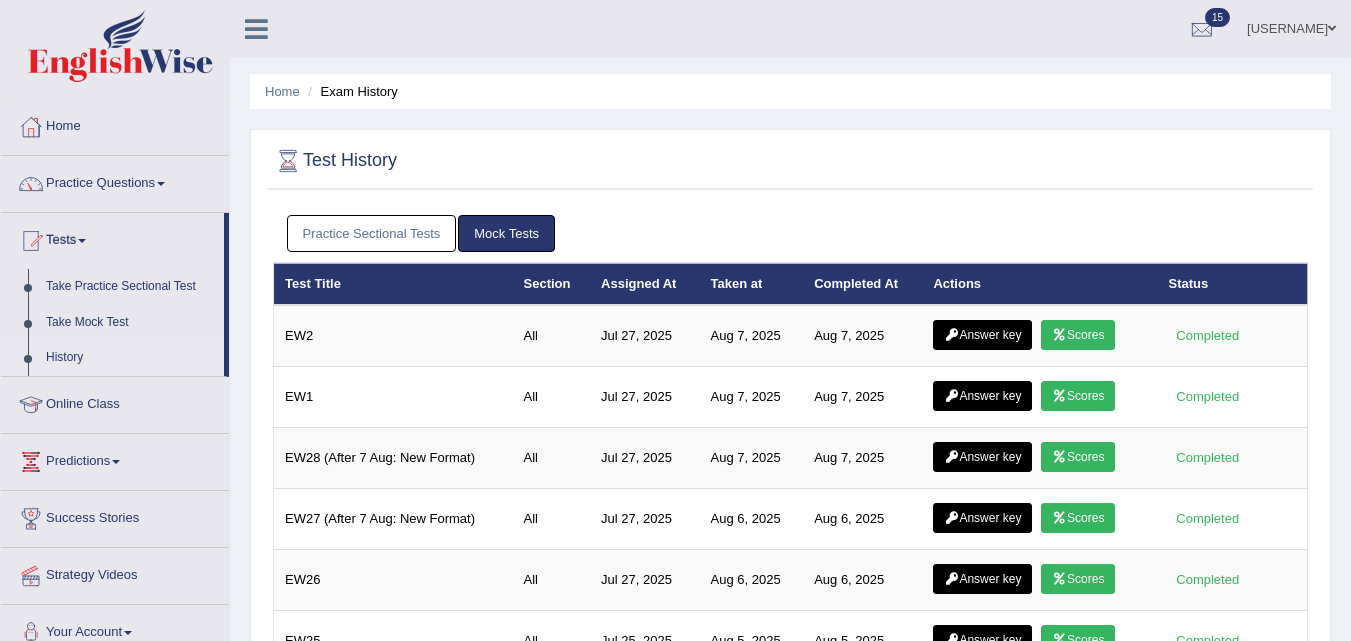scroll, scrollTop: 0, scrollLeft: 0, axis: both 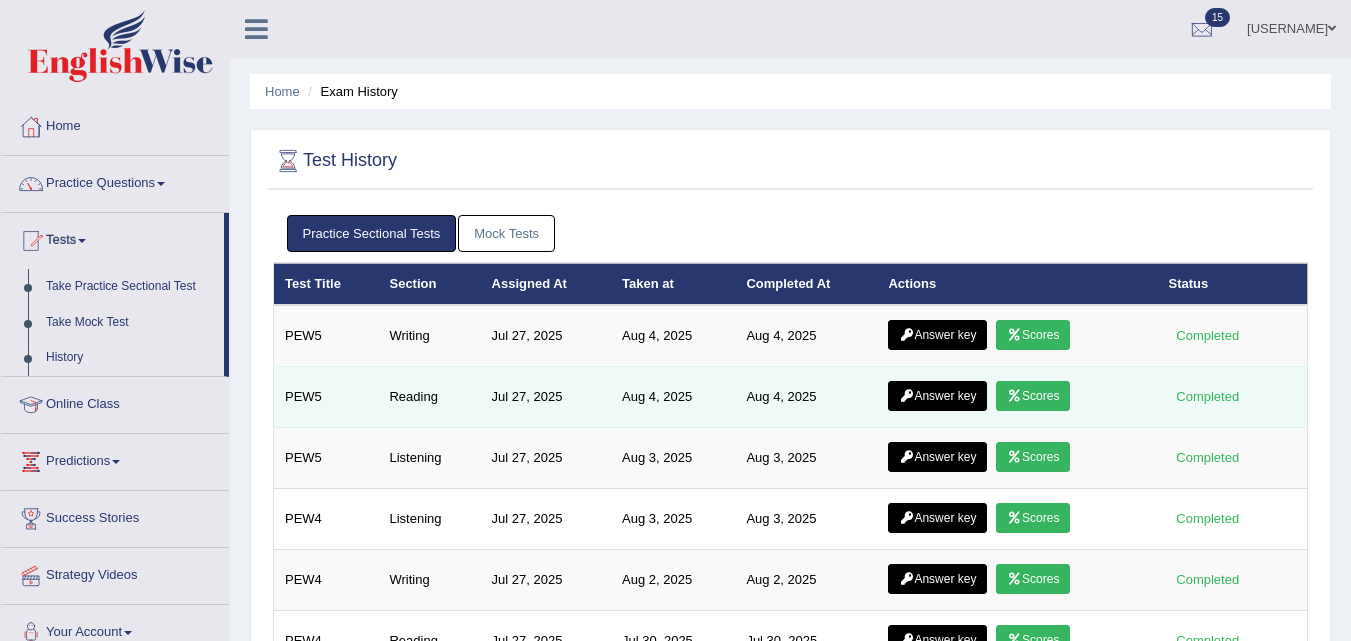 click on "Answer key" at bounding box center (937, 396) 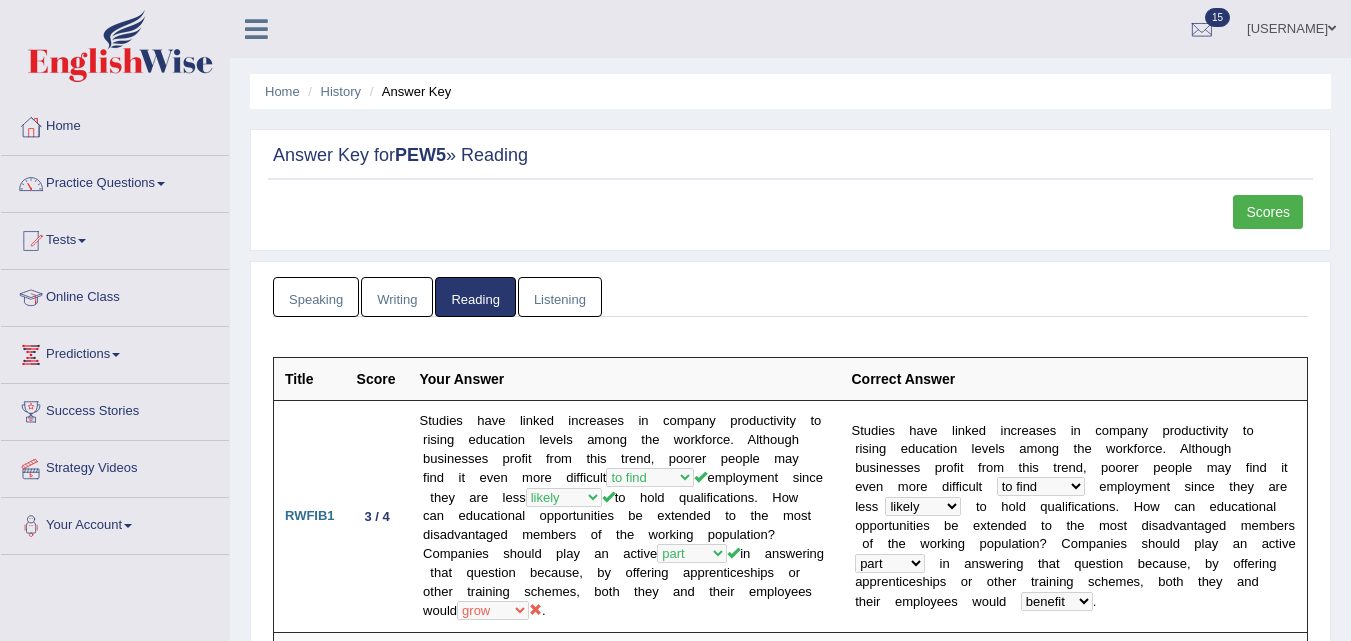 scroll, scrollTop: 0, scrollLeft: 0, axis: both 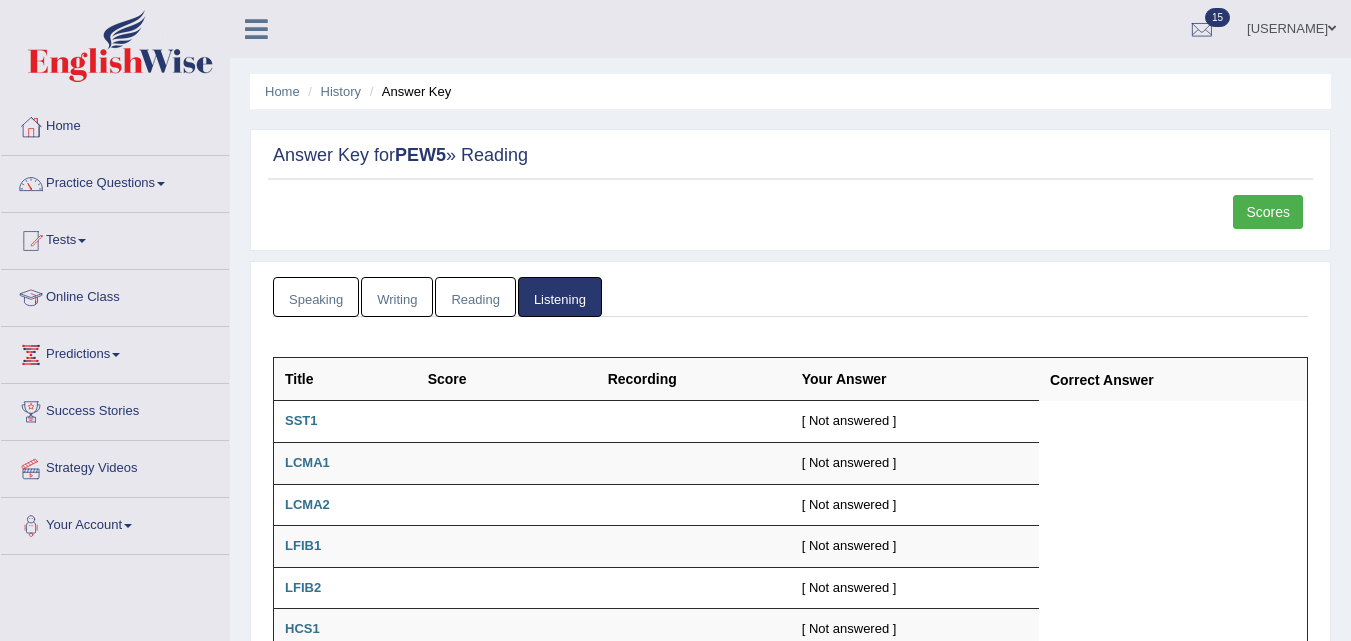 click on "Reading" at bounding box center [475, 297] 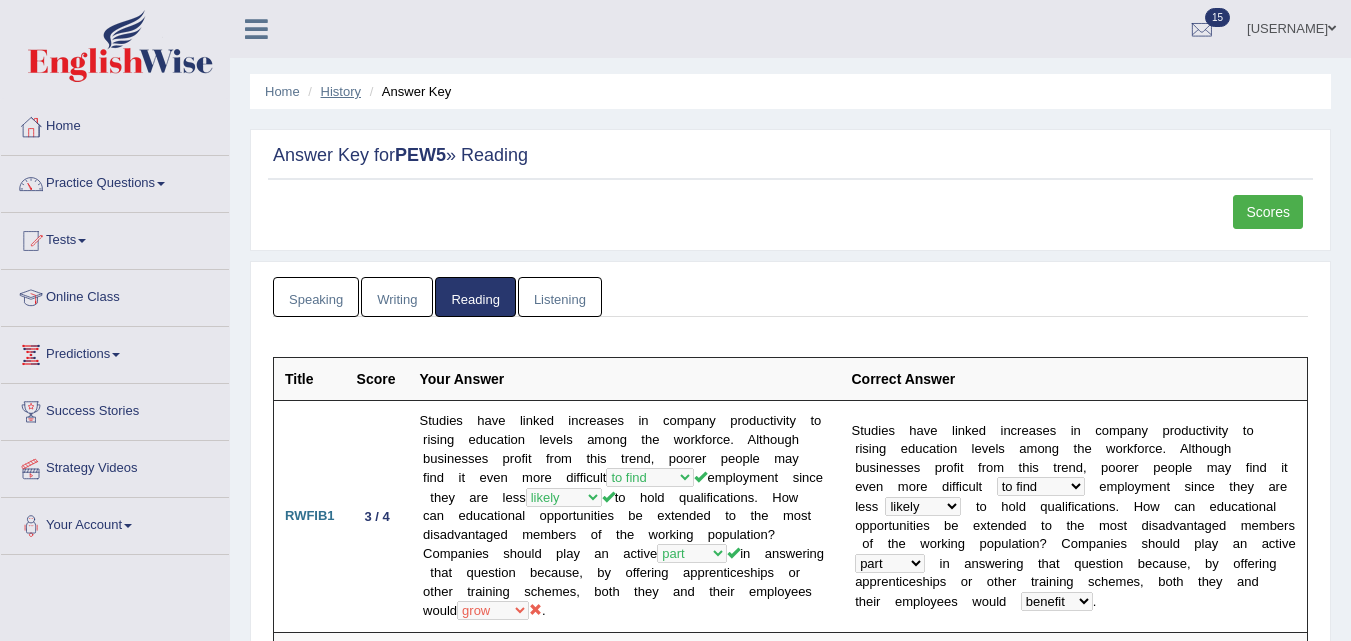 click on "History" at bounding box center [341, 91] 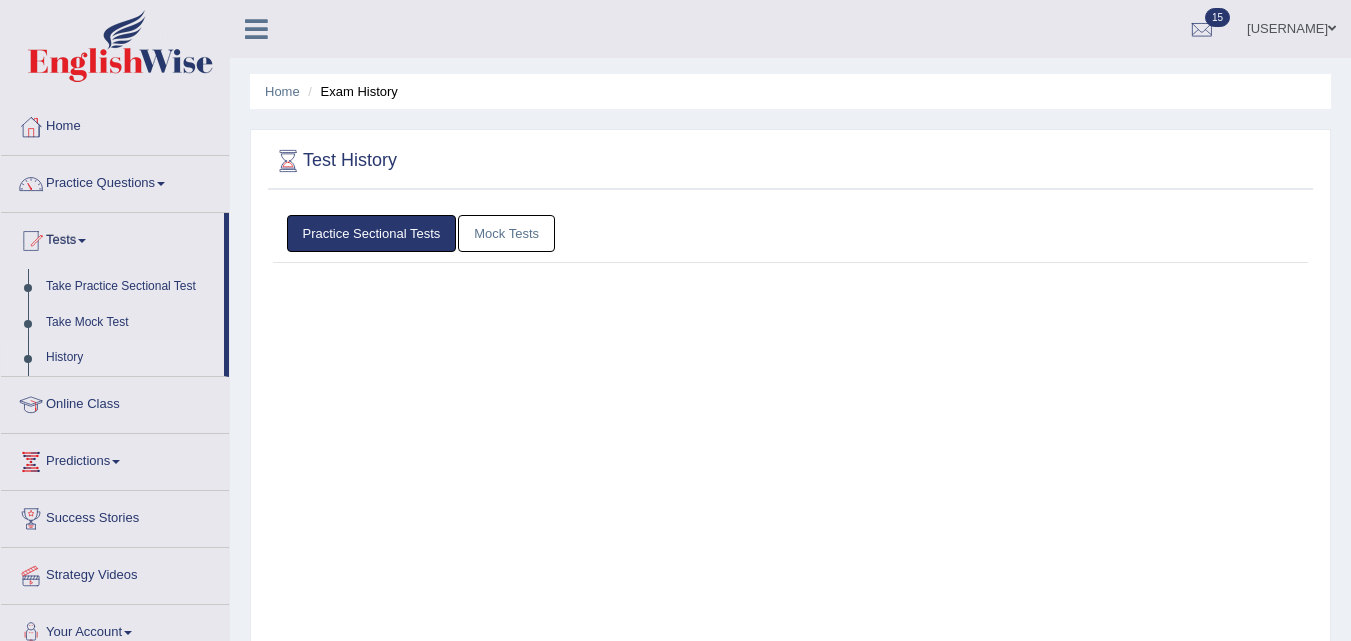 scroll, scrollTop: 0, scrollLeft: 0, axis: both 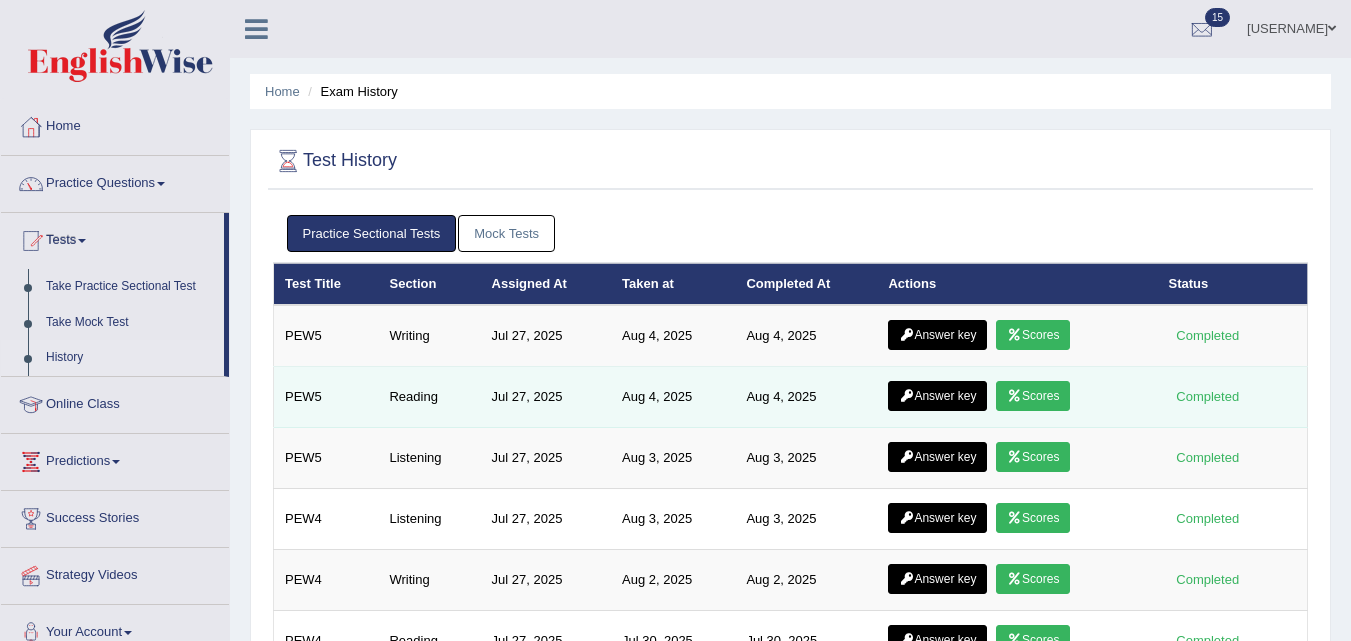 click on "Scores" at bounding box center [1033, 396] 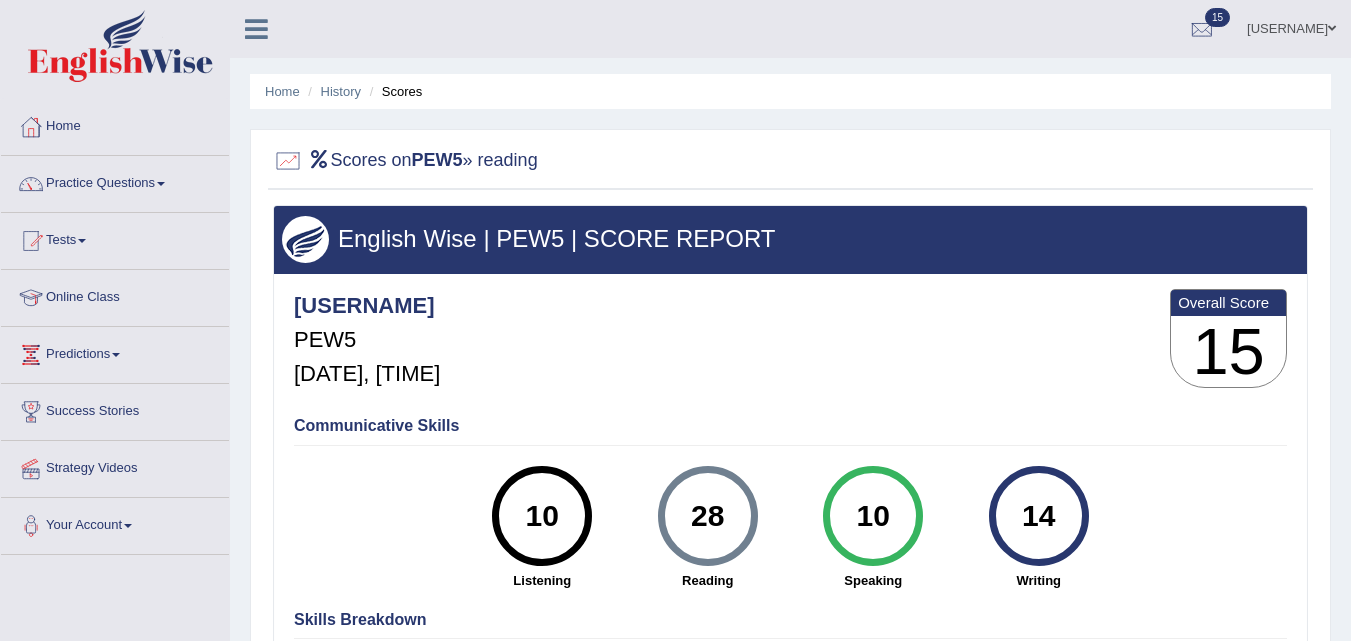 scroll, scrollTop: 0, scrollLeft: 0, axis: both 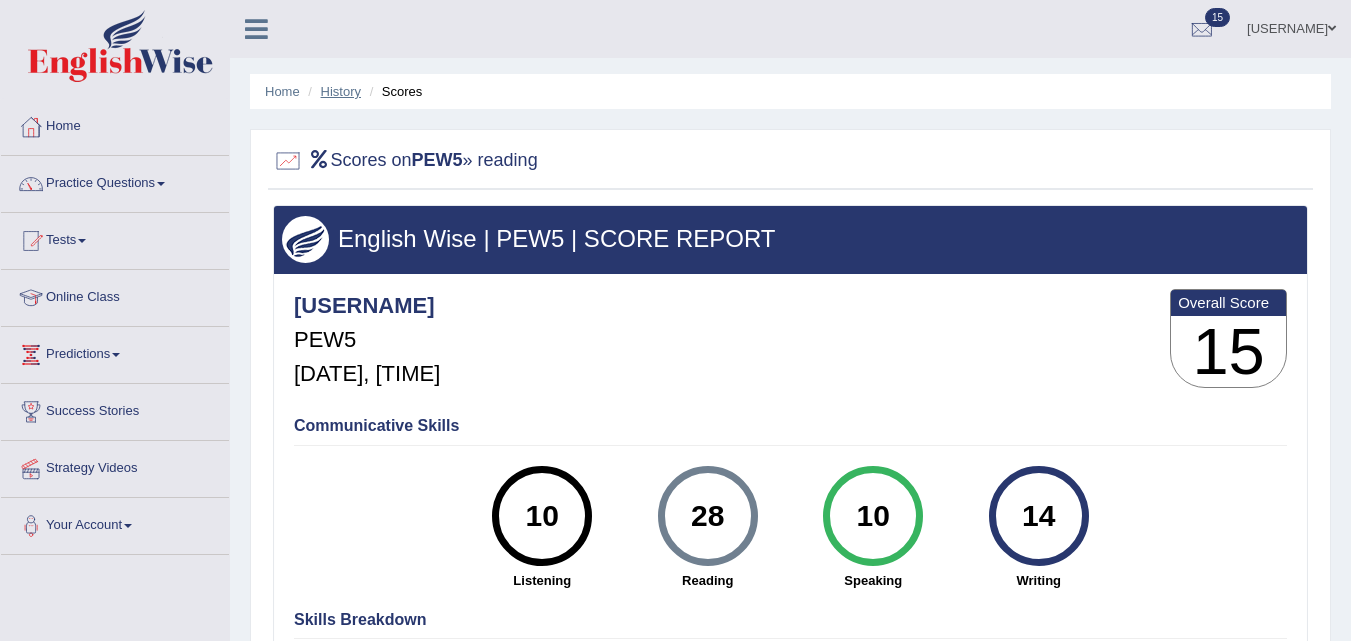 click on "History" at bounding box center [341, 91] 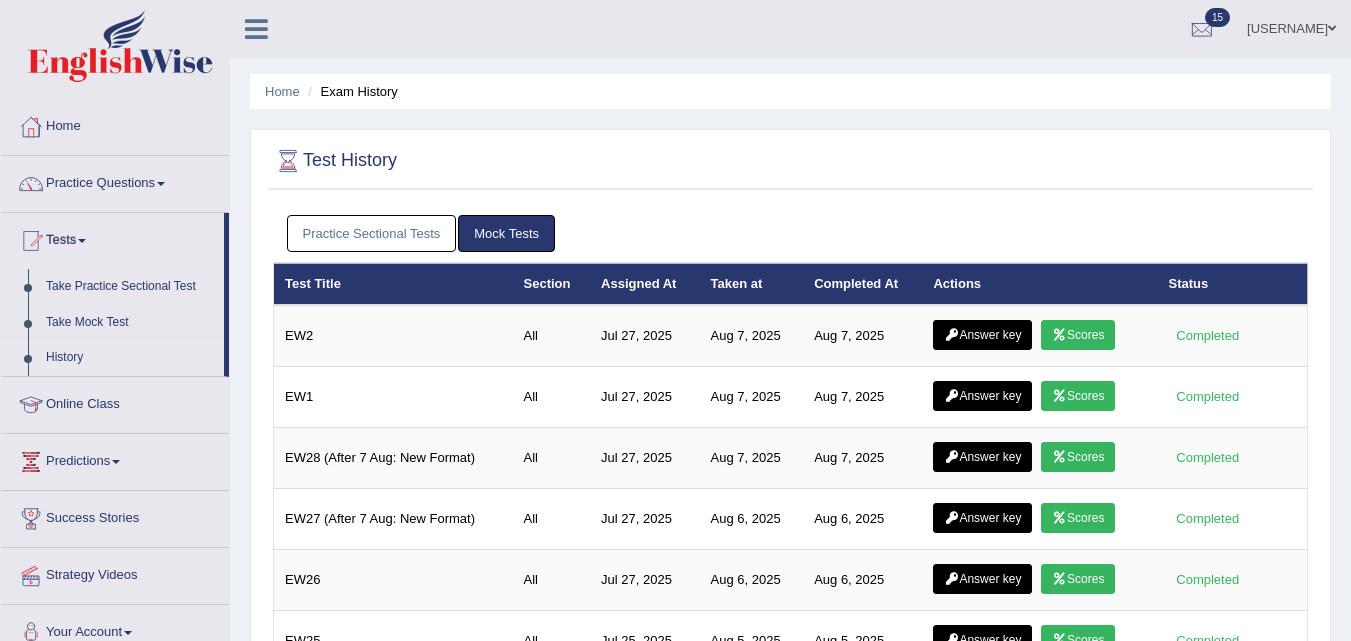 scroll, scrollTop: 0, scrollLeft: 0, axis: both 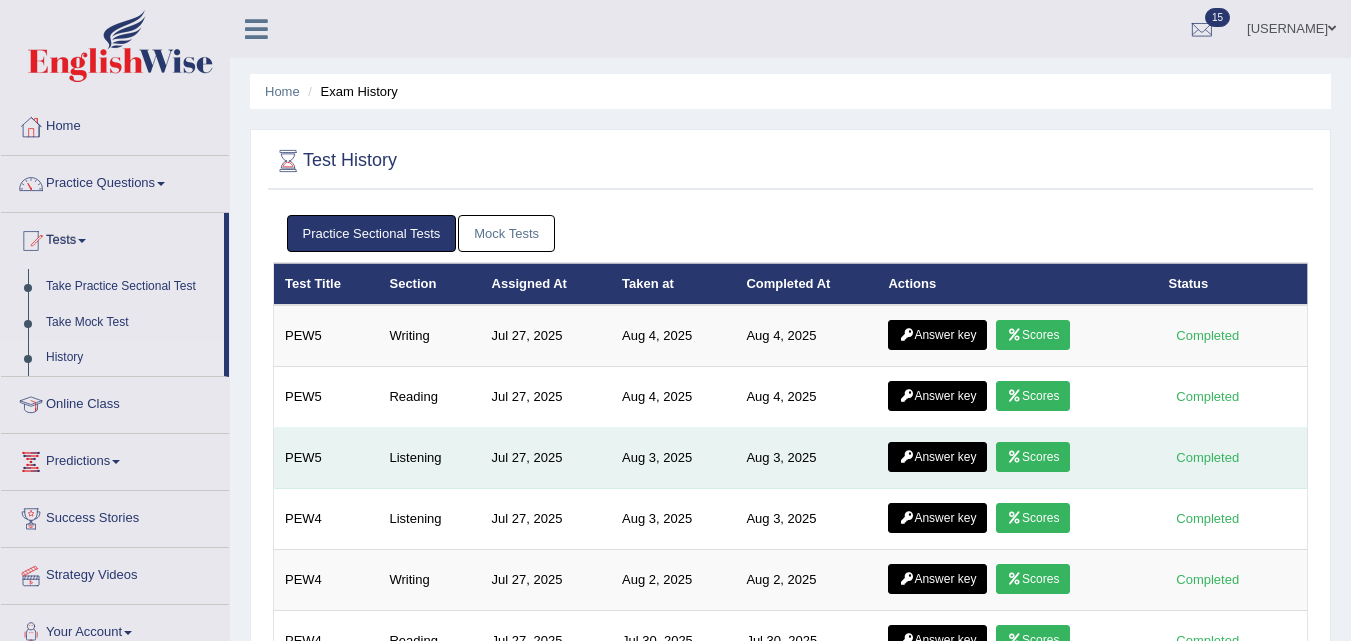 click on "Answer key" at bounding box center (937, 457) 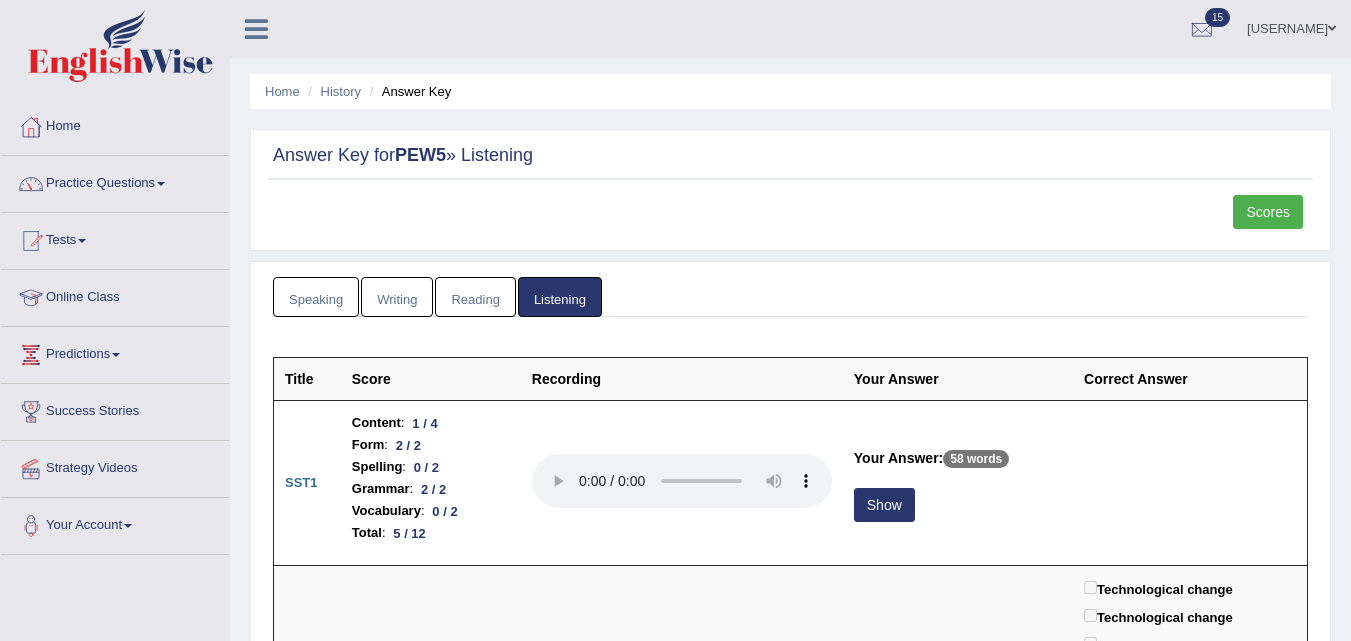 scroll, scrollTop: 0, scrollLeft: 0, axis: both 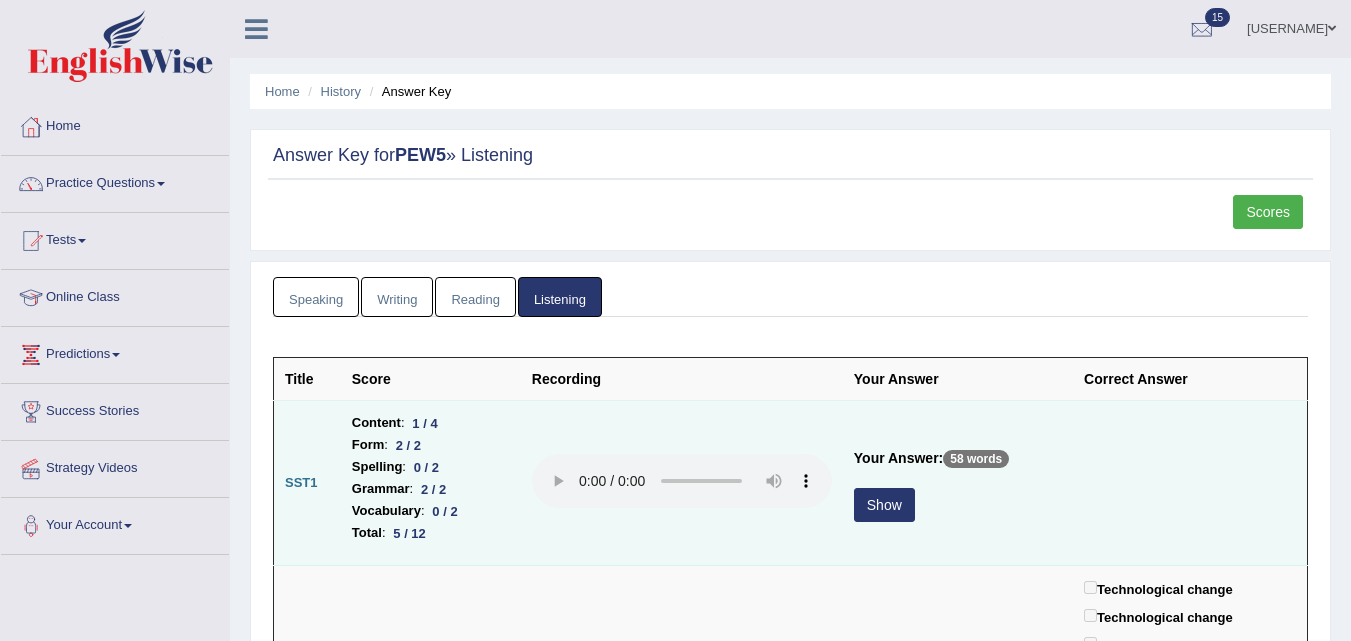click on "Show" at bounding box center (884, 505) 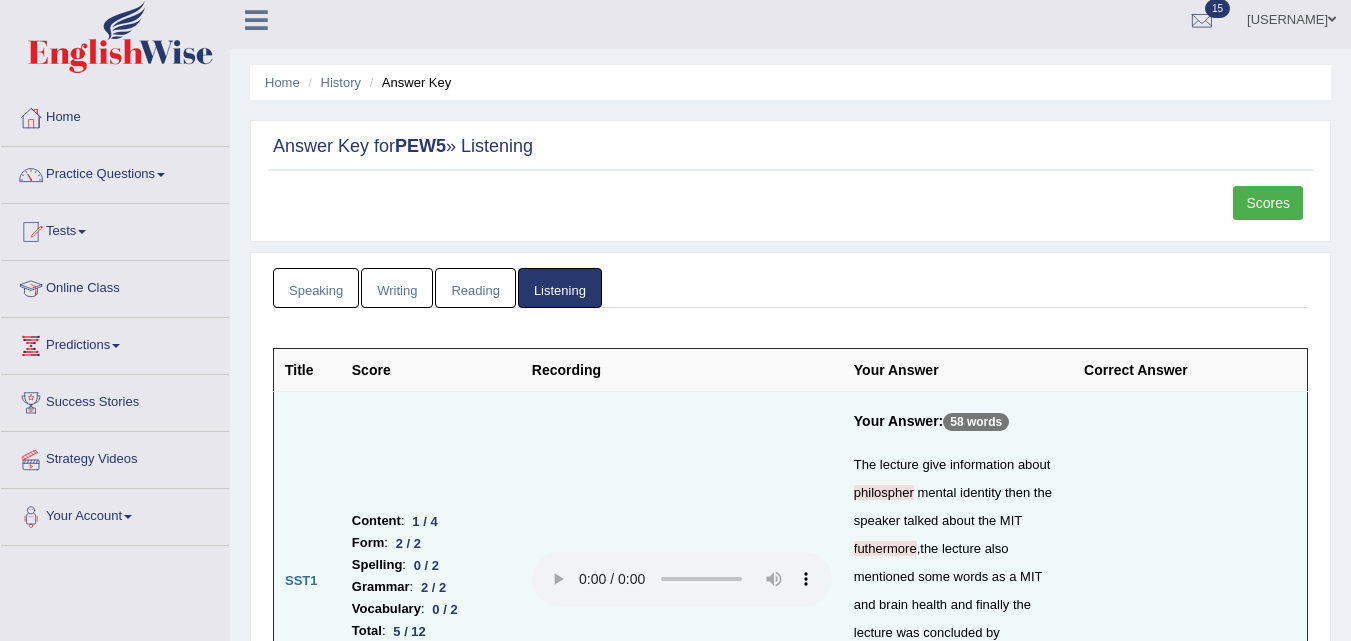 scroll, scrollTop: 0, scrollLeft: 0, axis: both 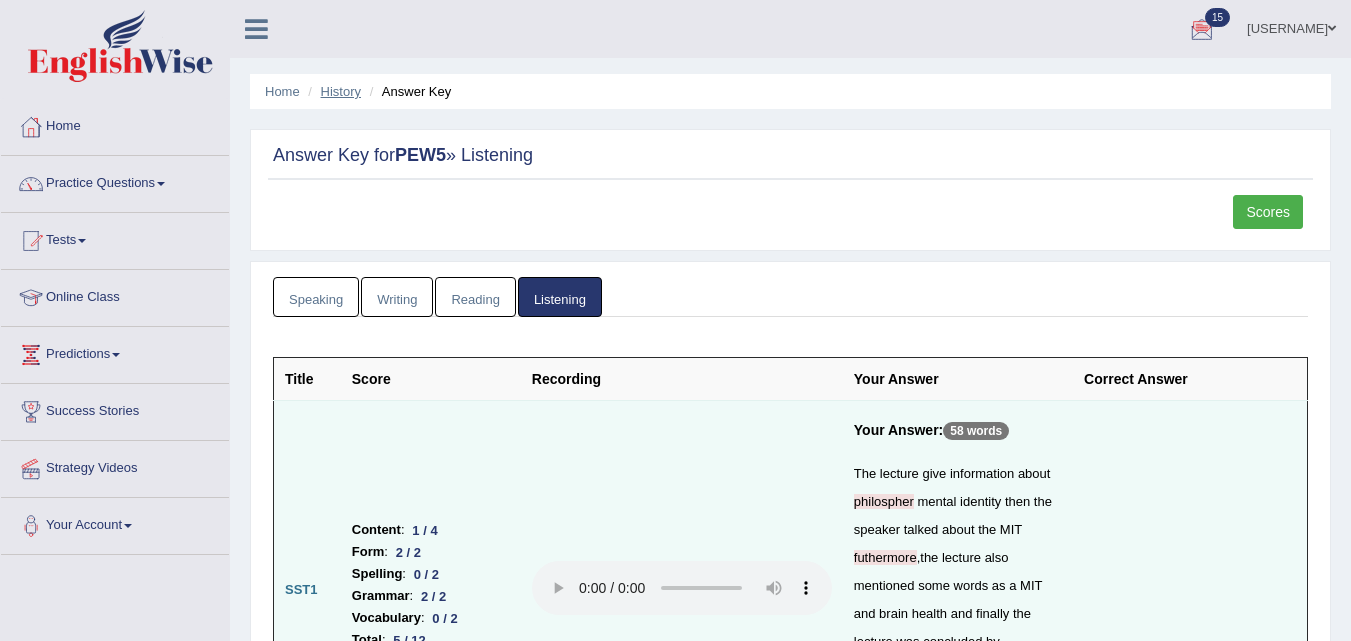 click on "History" at bounding box center (341, 91) 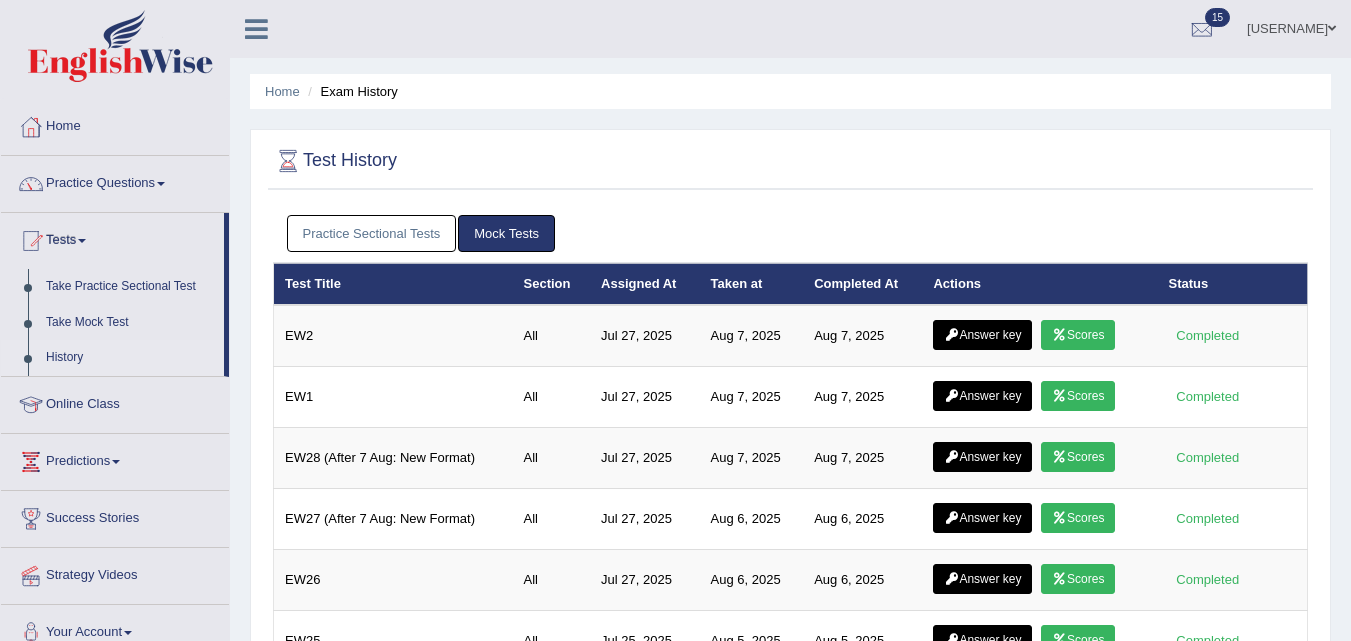 scroll, scrollTop: 0, scrollLeft: 0, axis: both 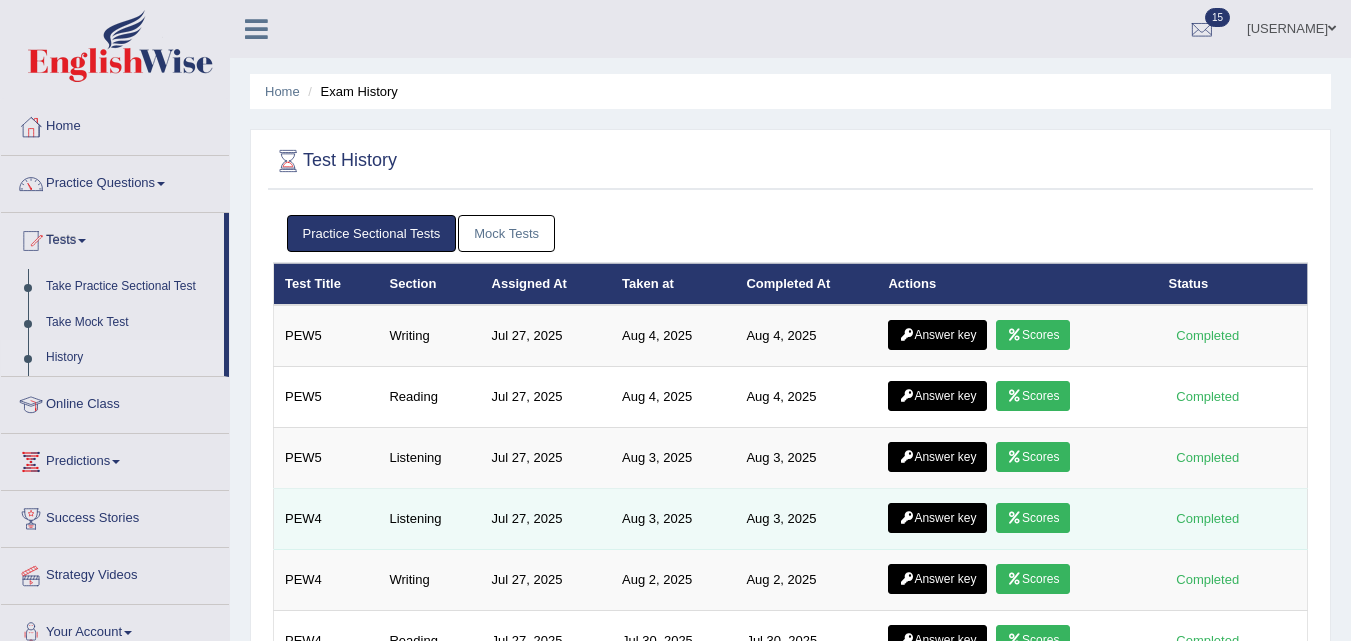 click on "Answer key" at bounding box center (937, 518) 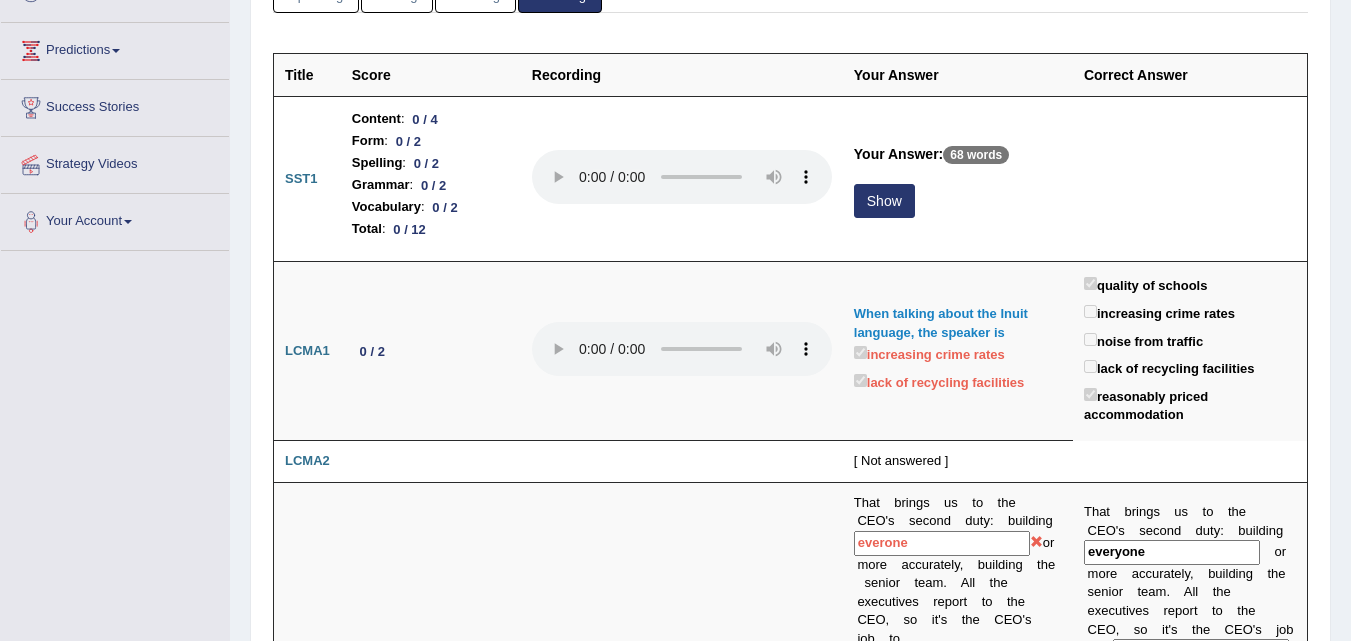 scroll, scrollTop: 313, scrollLeft: 0, axis: vertical 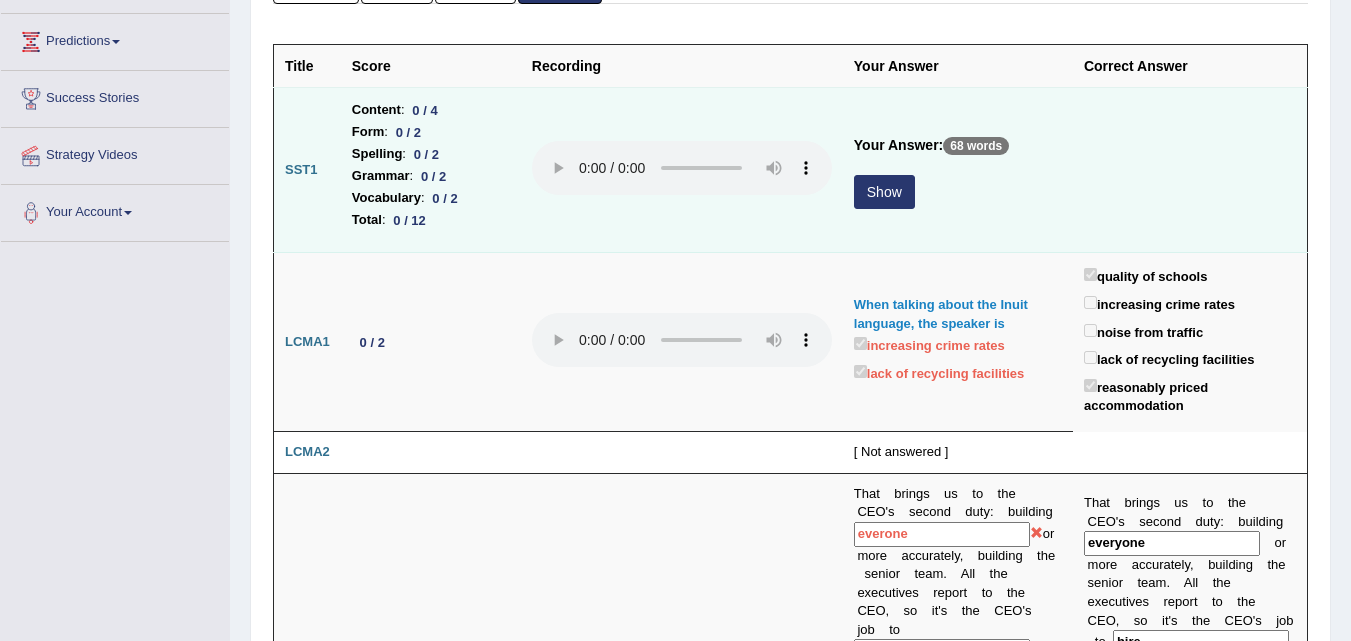 click on "Show" at bounding box center (884, 192) 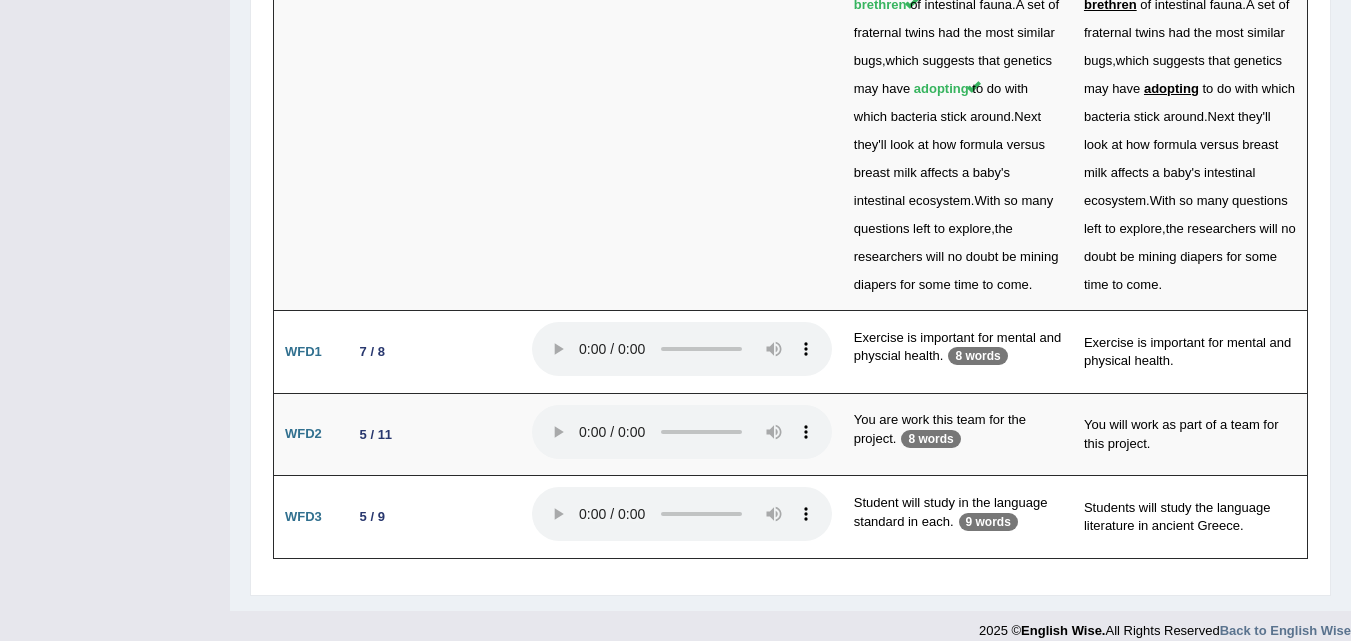 scroll, scrollTop: 5381, scrollLeft: 0, axis: vertical 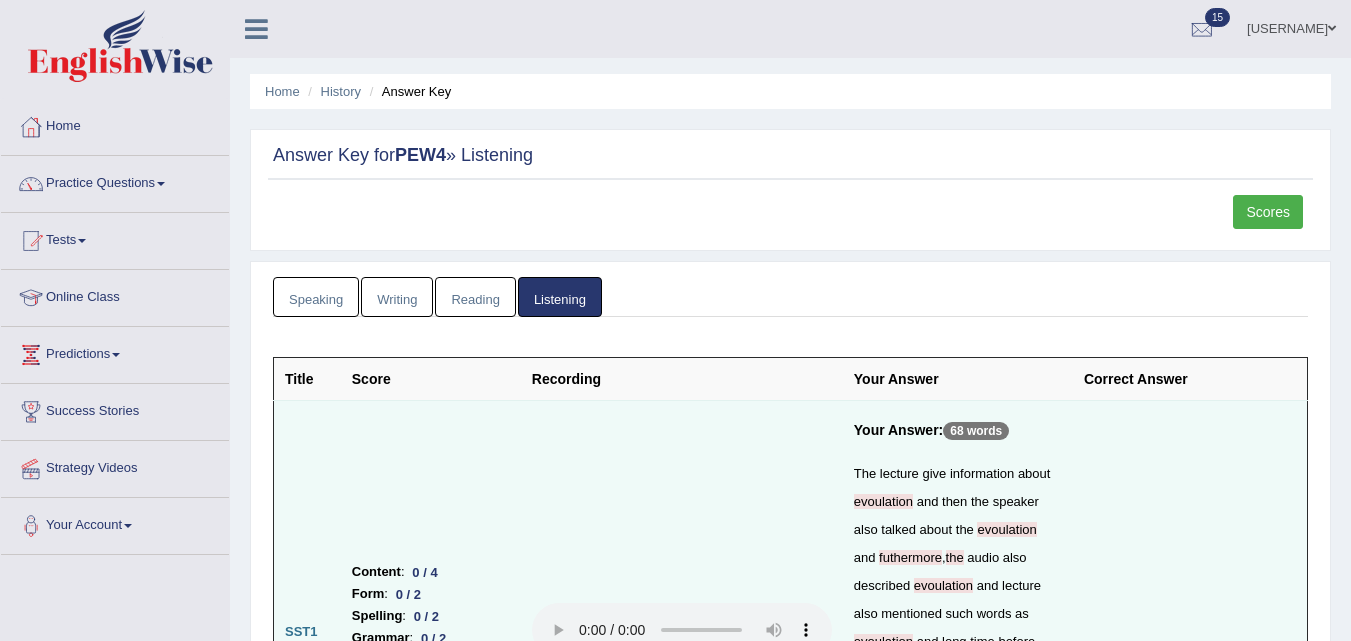 click on "Scores" at bounding box center (1268, 212) 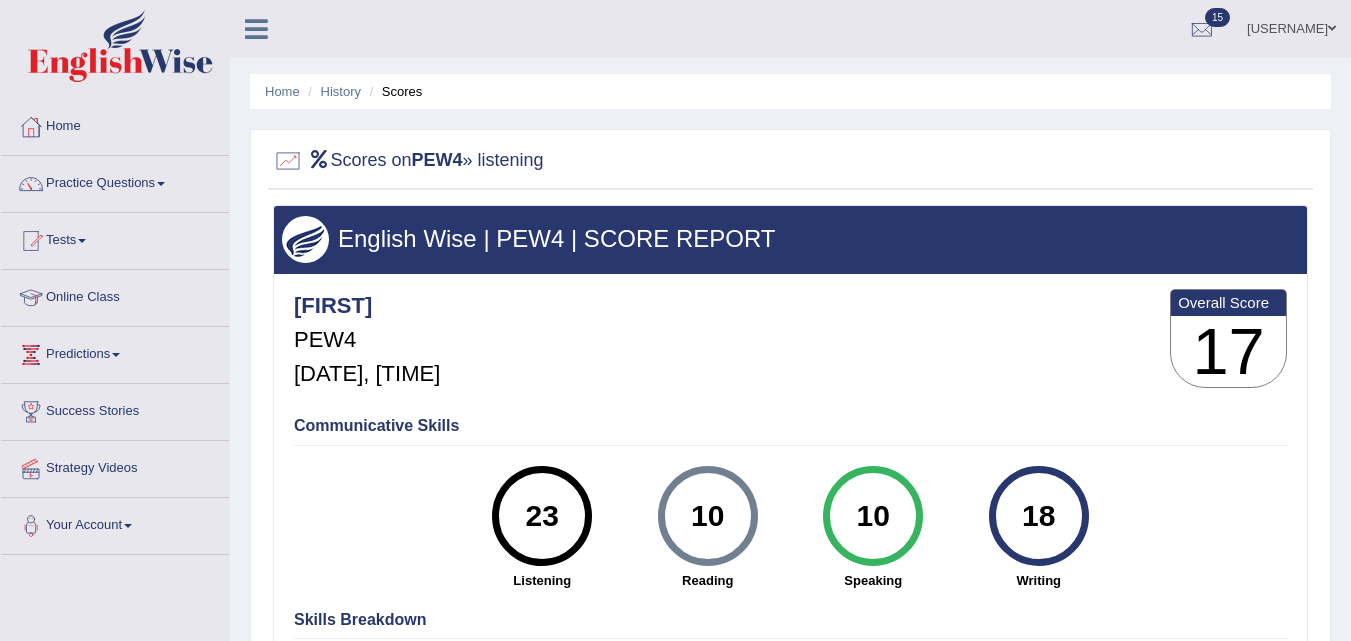 scroll, scrollTop: 0, scrollLeft: 0, axis: both 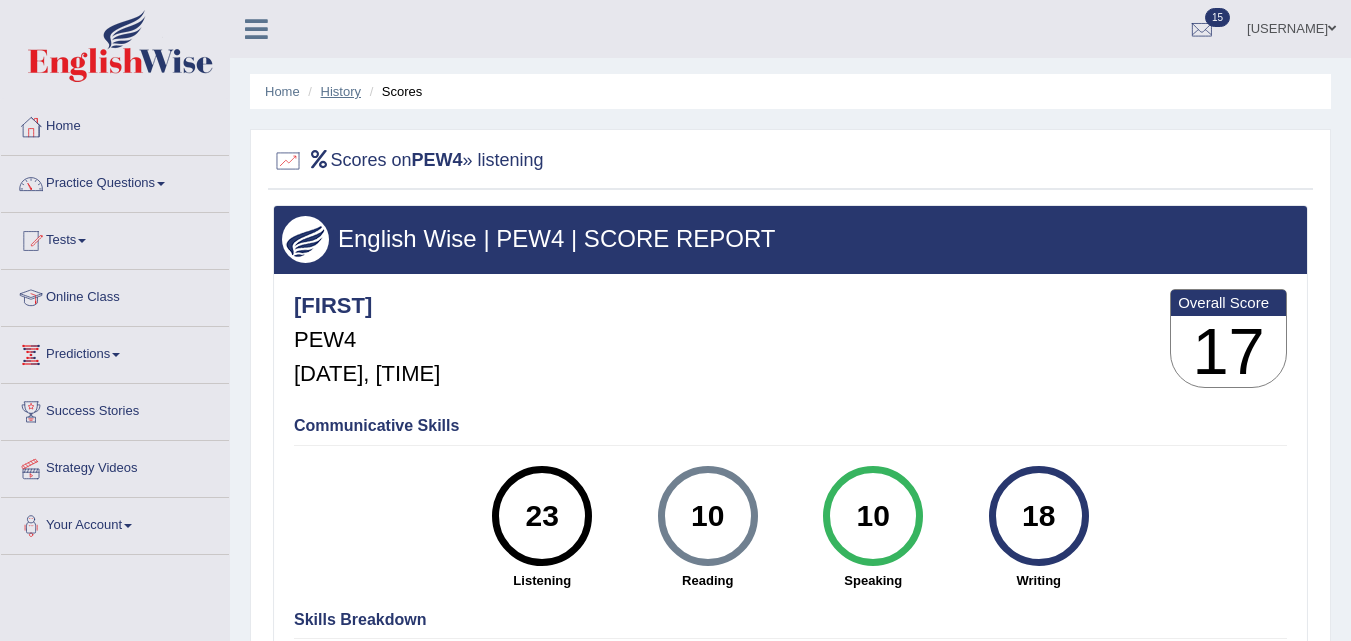 click on "History" at bounding box center [341, 91] 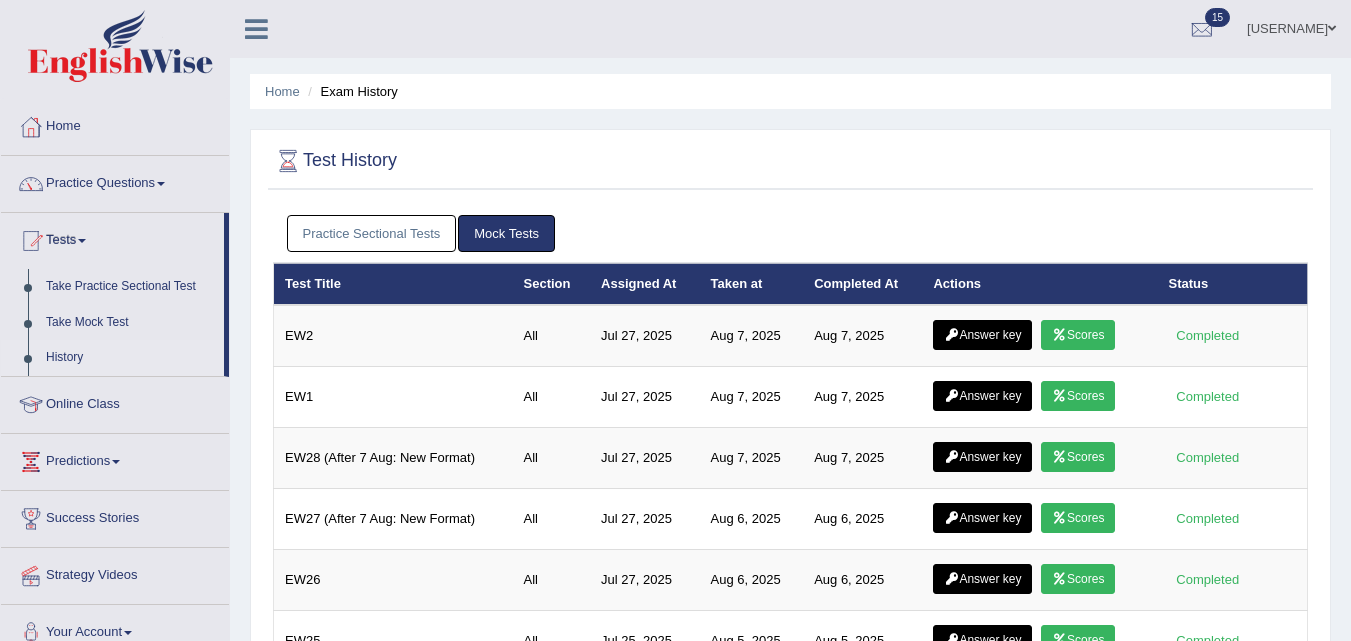 click on "Practice Sectional Tests" at bounding box center [372, 233] 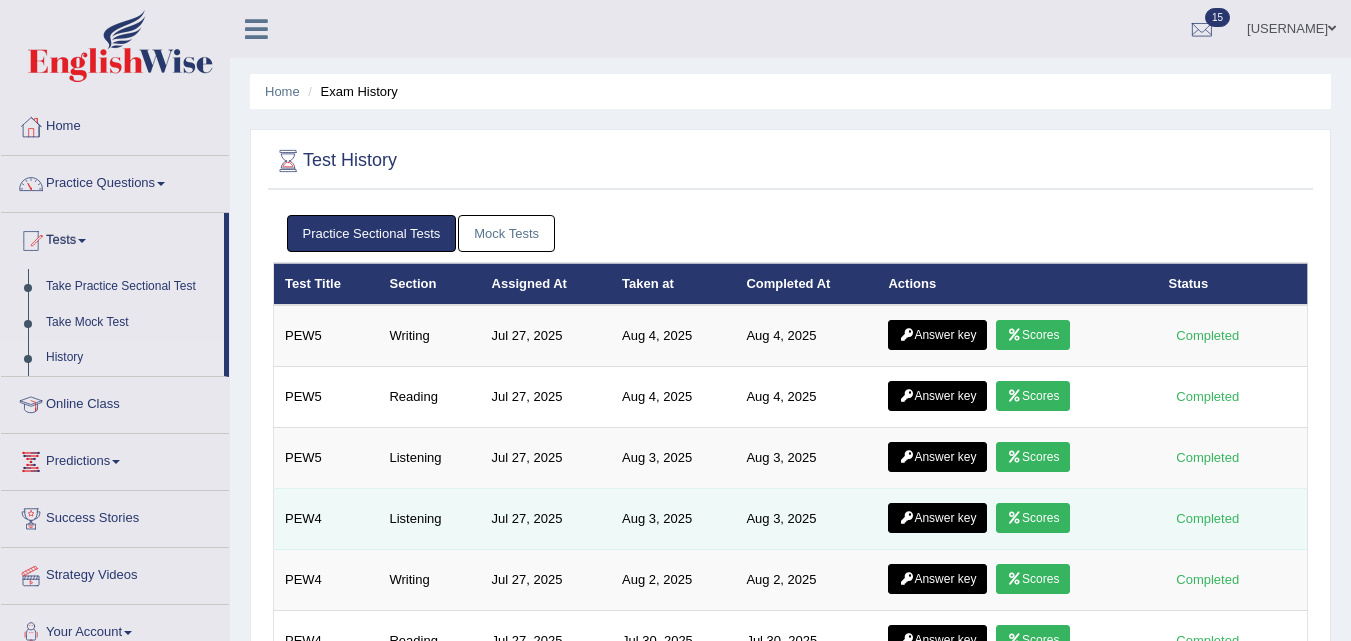 click on "Scores" at bounding box center (1033, 518) 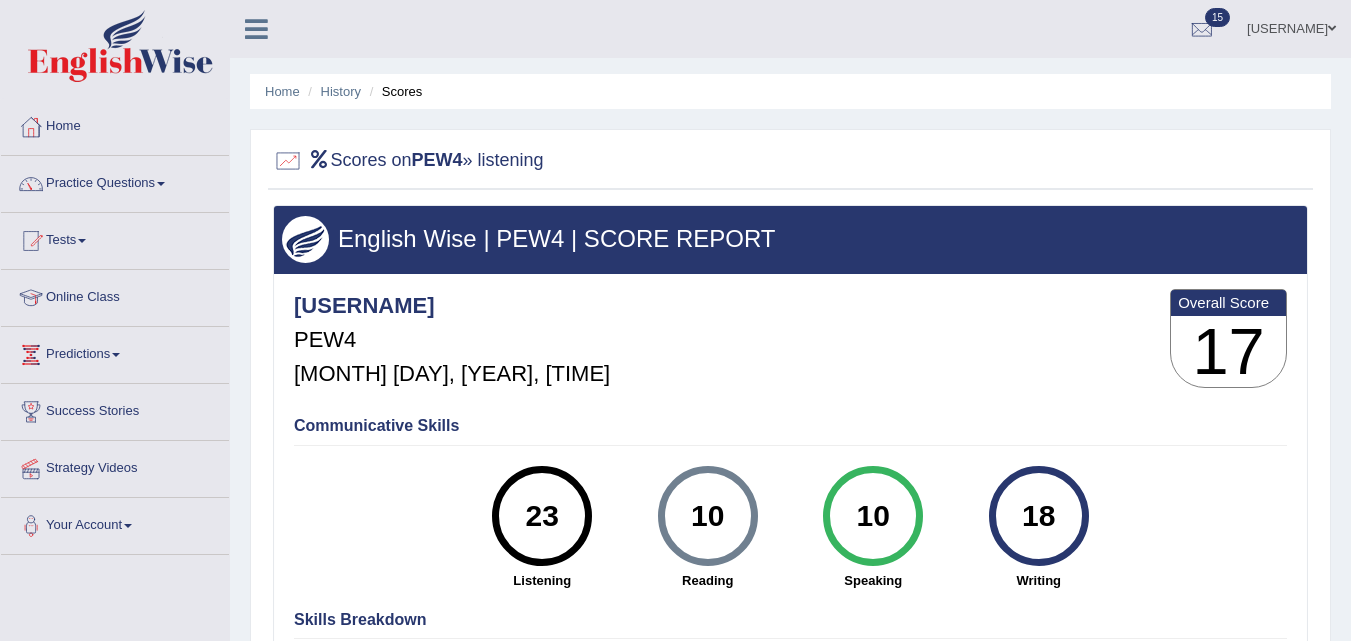 scroll, scrollTop: 0, scrollLeft: 0, axis: both 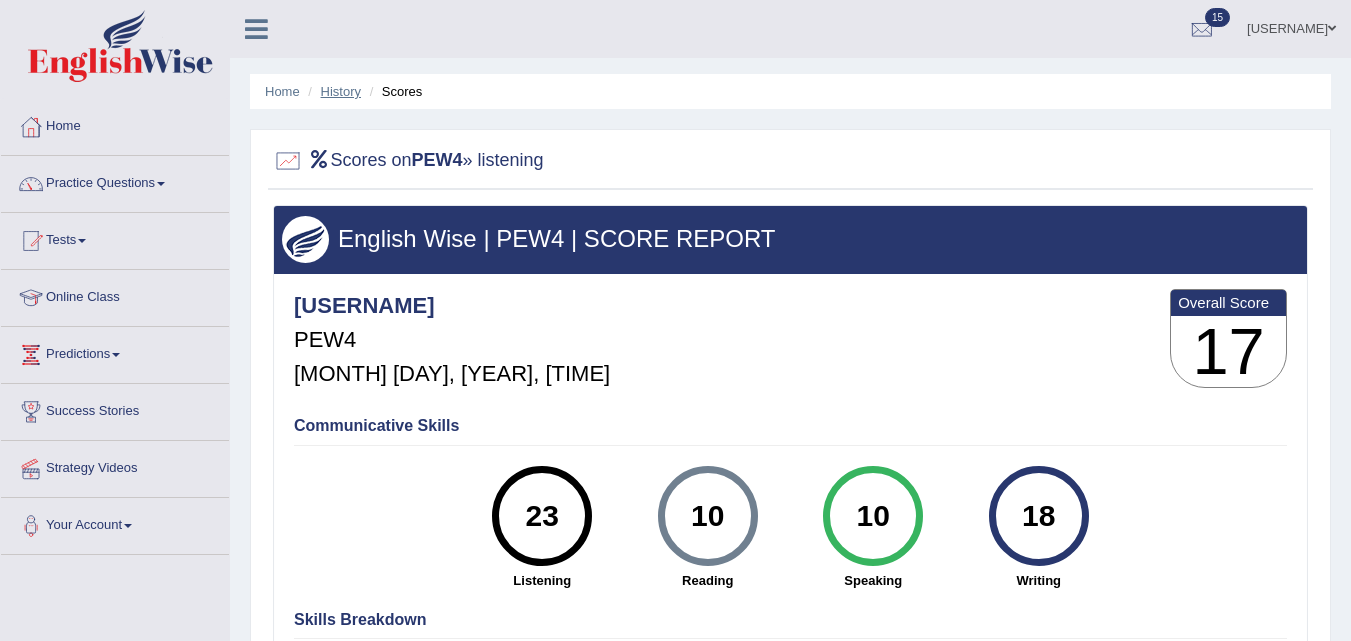 click on "History" at bounding box center (341, 91) 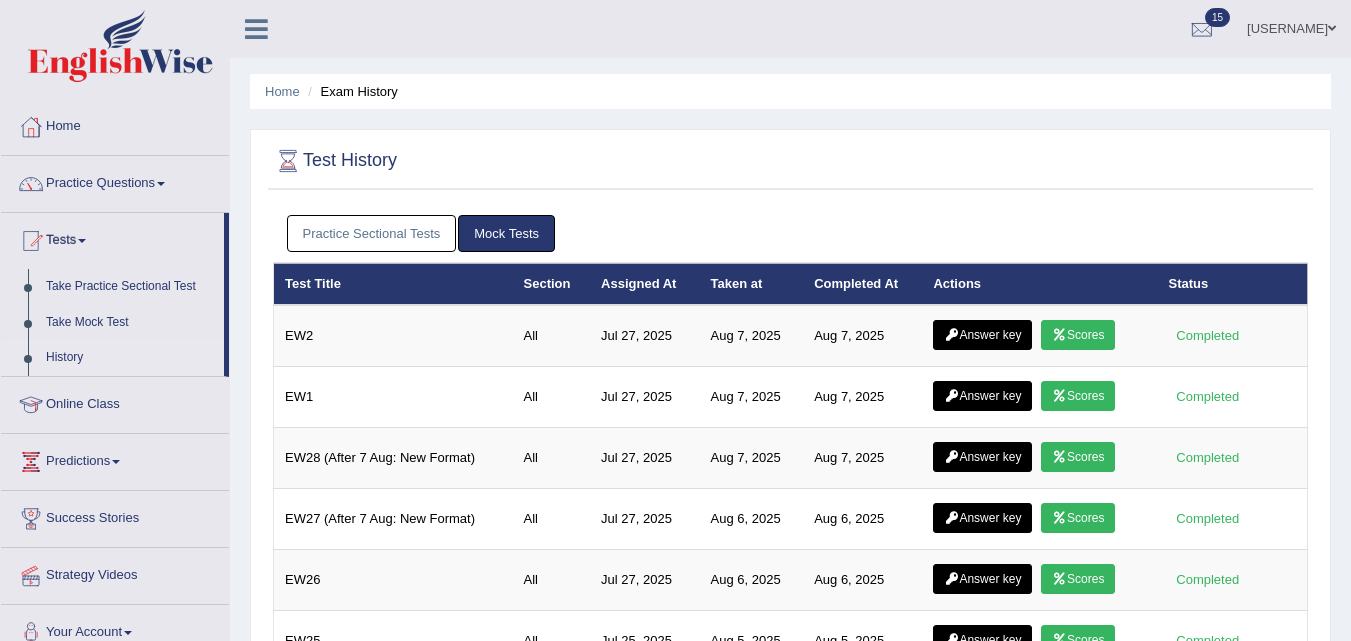 scroll, scrollTop: 0, scrollLeft: 0, axis: both 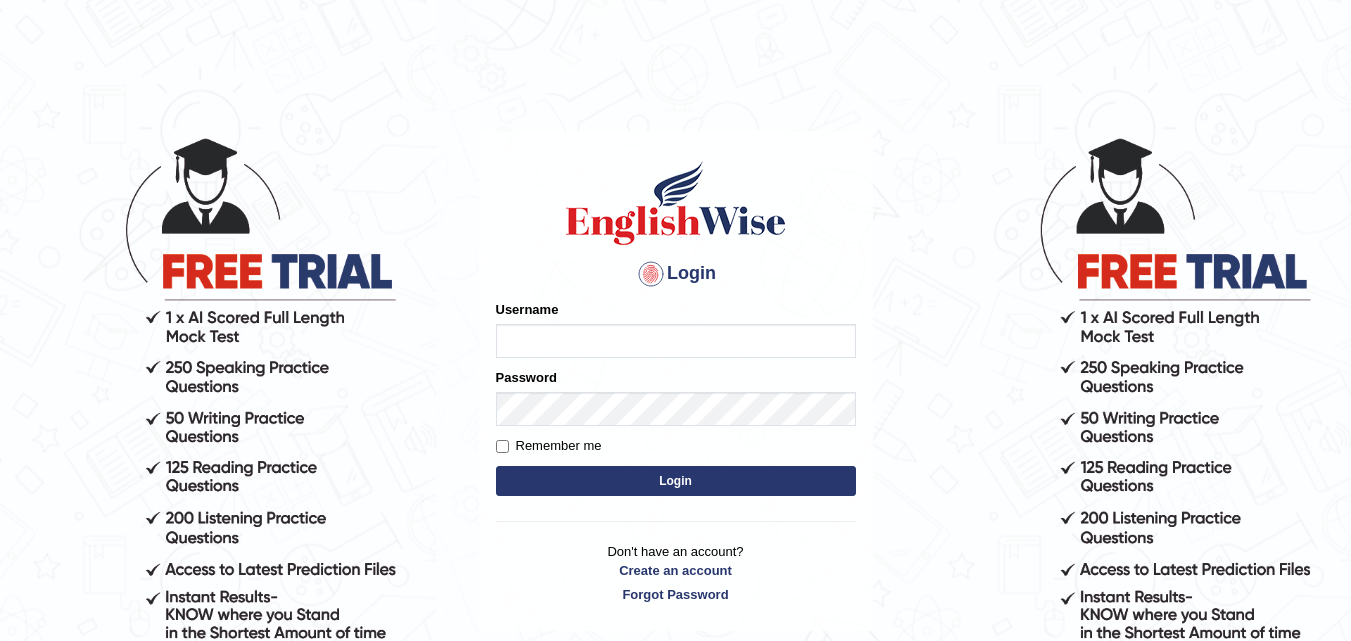 type on "[FIRST]" 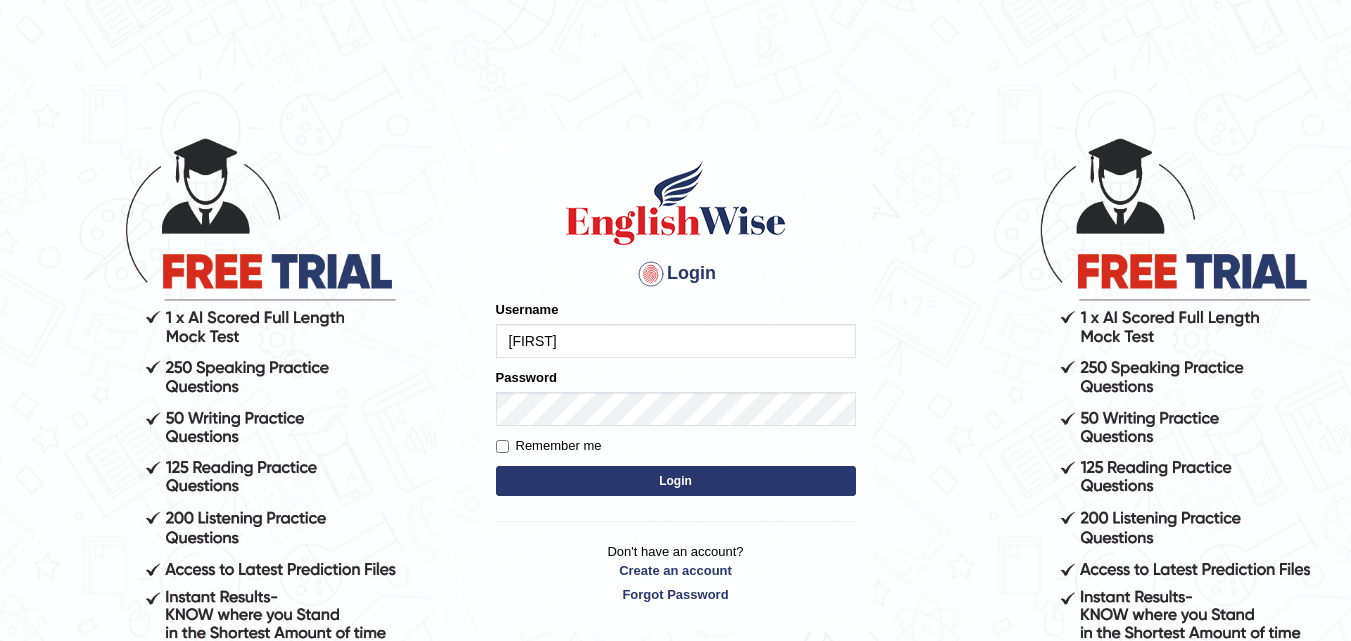 scroll, scrollTop: 0, scrollLeft: 0, axis: both 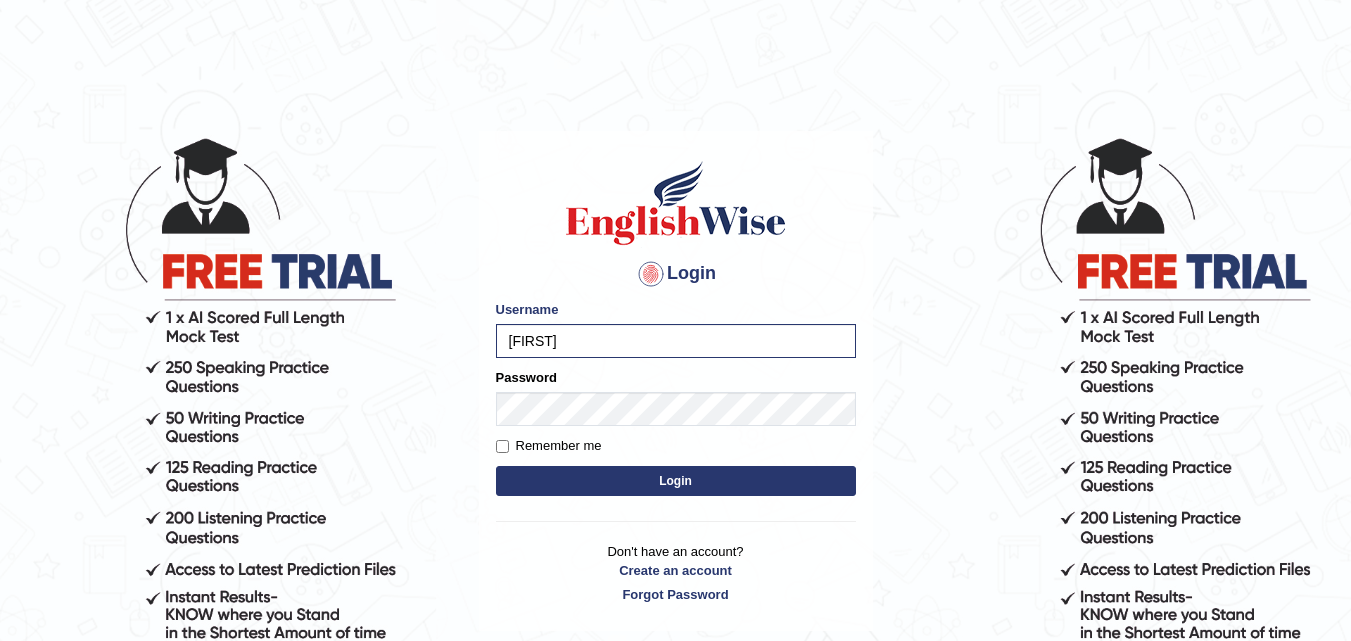click on "Login" at bounding box center [676, 481] 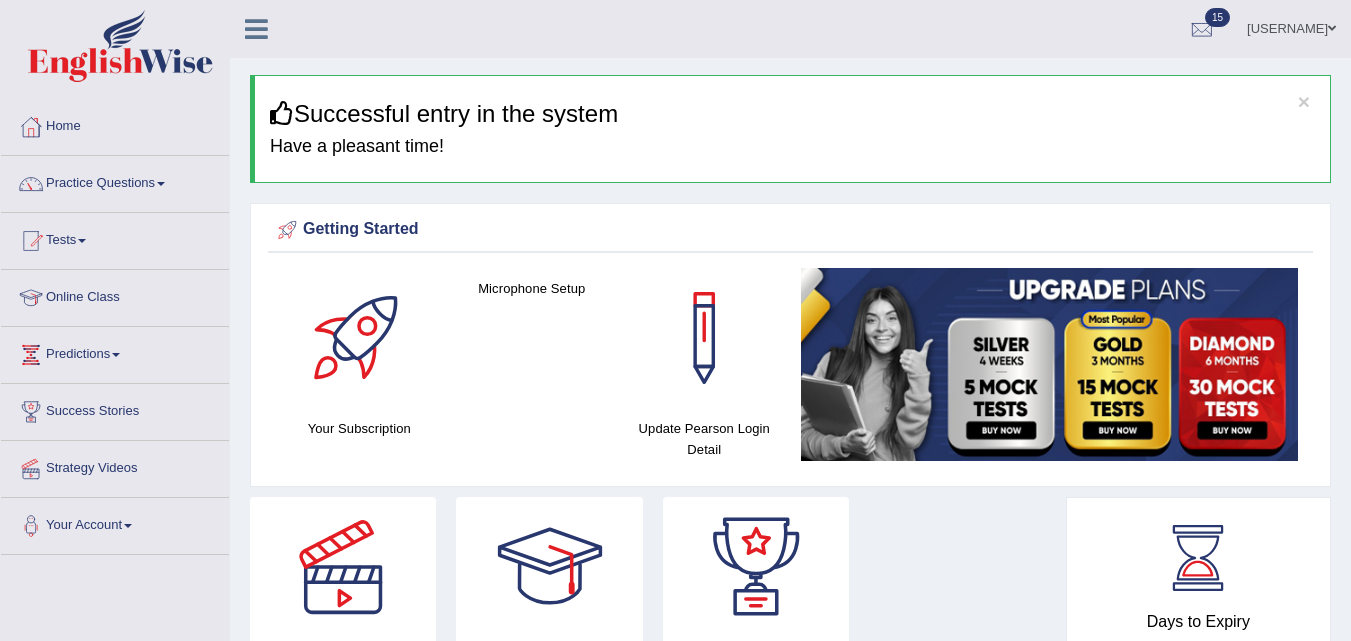 click on "Tests" at bounding box center (115, 238) 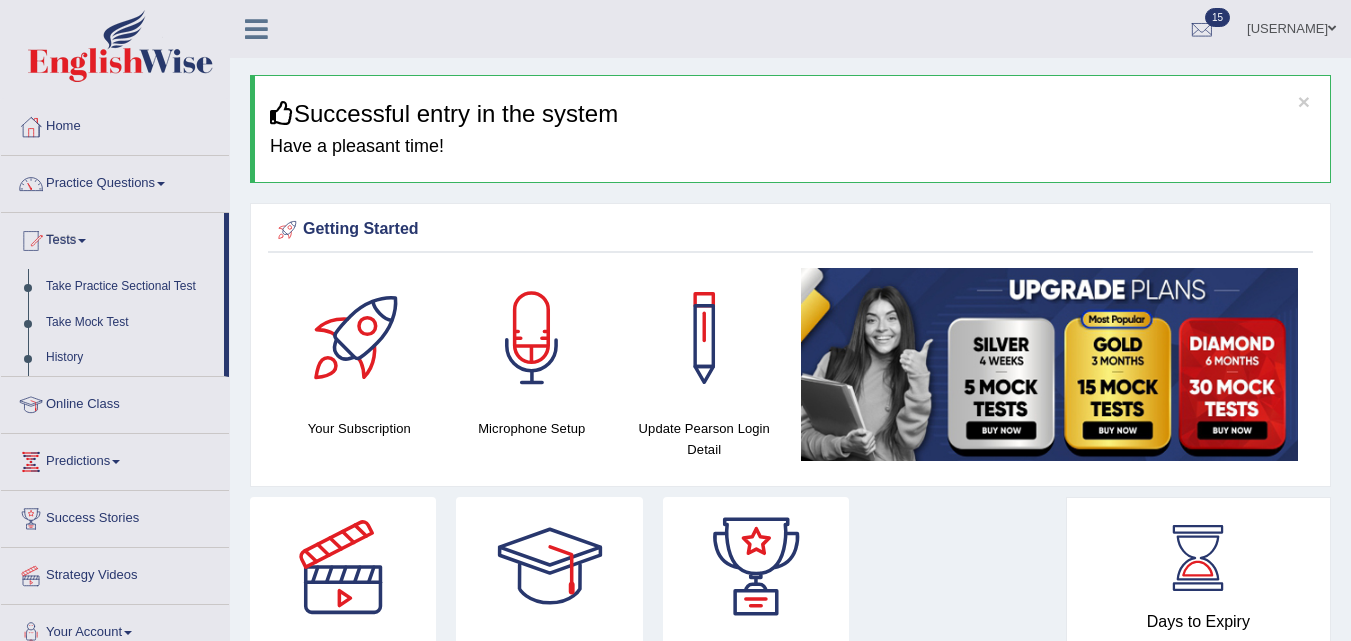 scroll, scrollTop: 0, scrollLeft: 0, axis: both 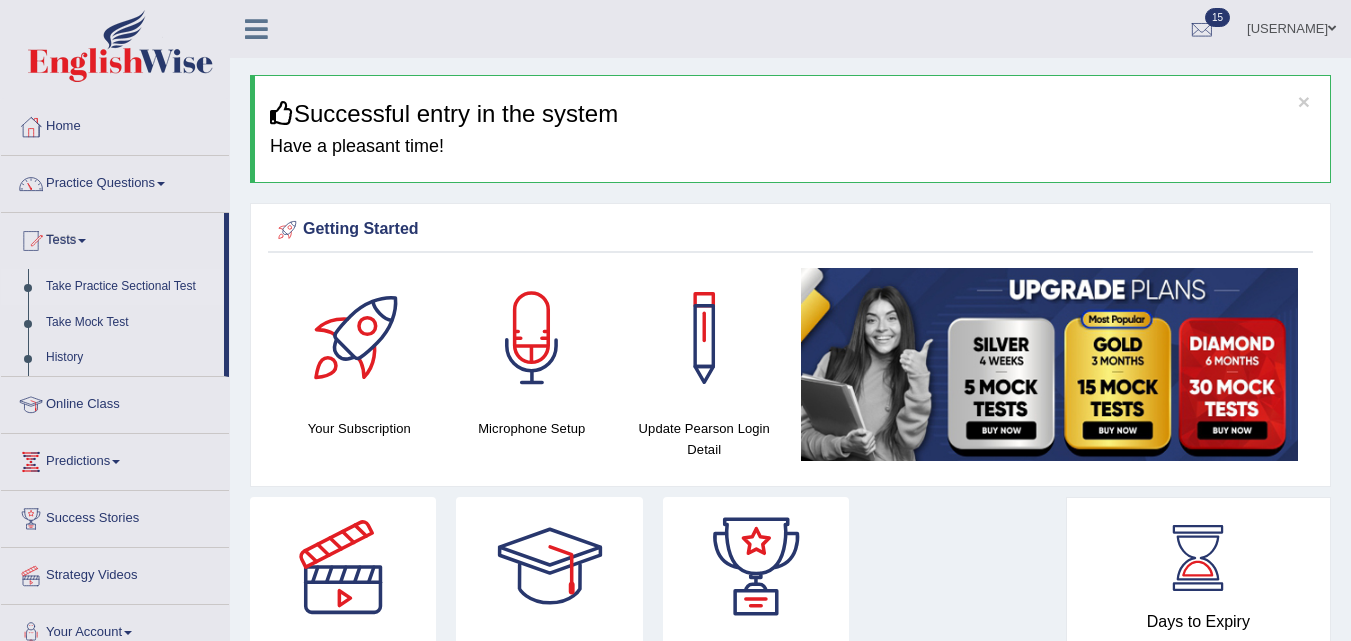 click on "Take Practice Sectional Test" at bounding box center (130, 287) 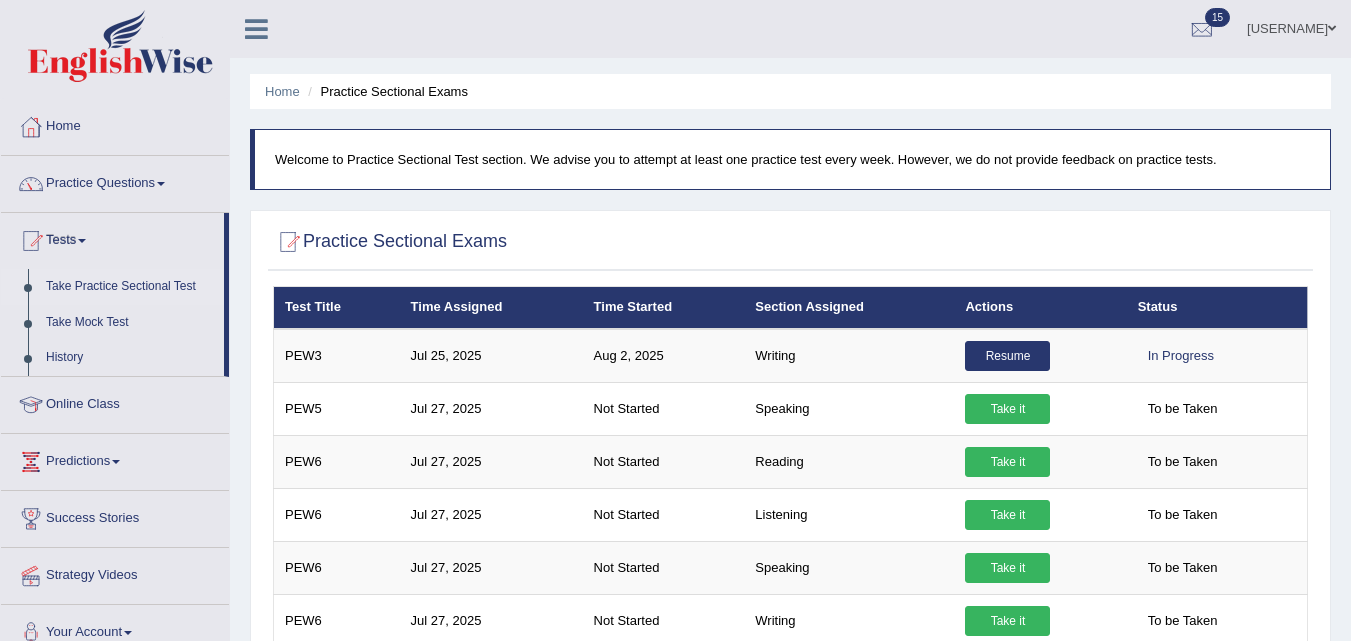 scroll, scrollTop: 0, scrollLeft: 0, axis: both 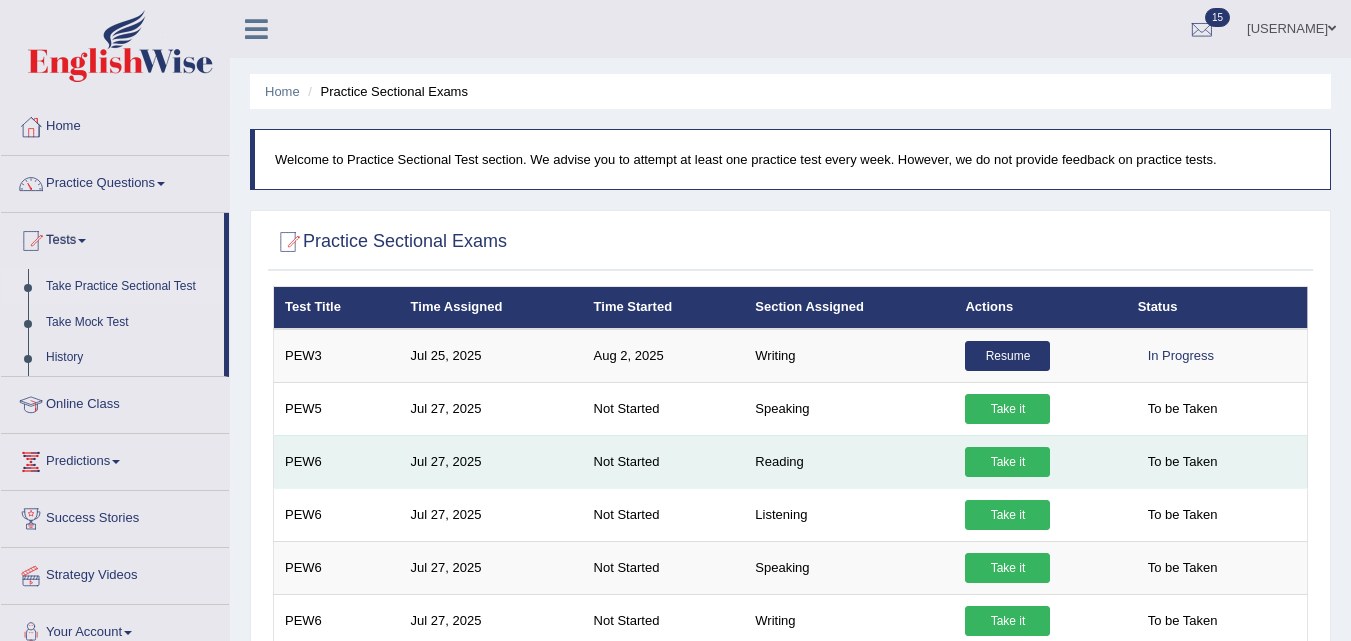 click on "Take it" at bounding box center [1007, 462] 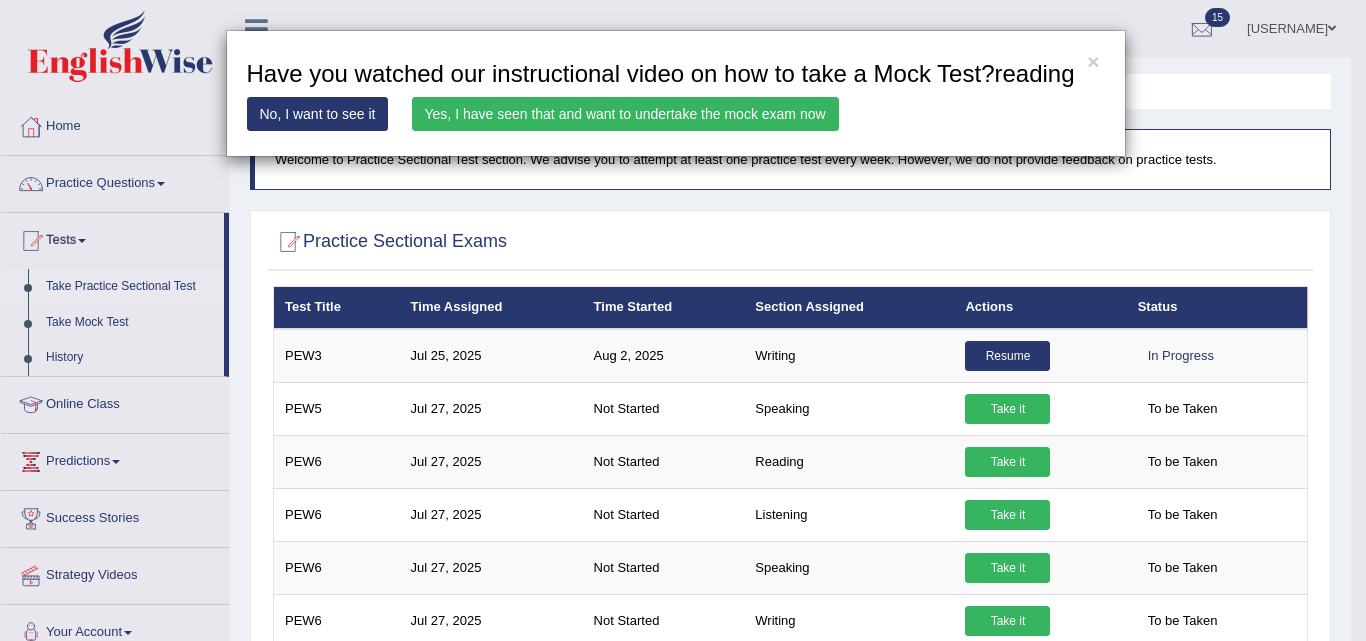 click on "Yes, I have seen that and want to undertake the mock exam now" at bounding box center [625, 114] 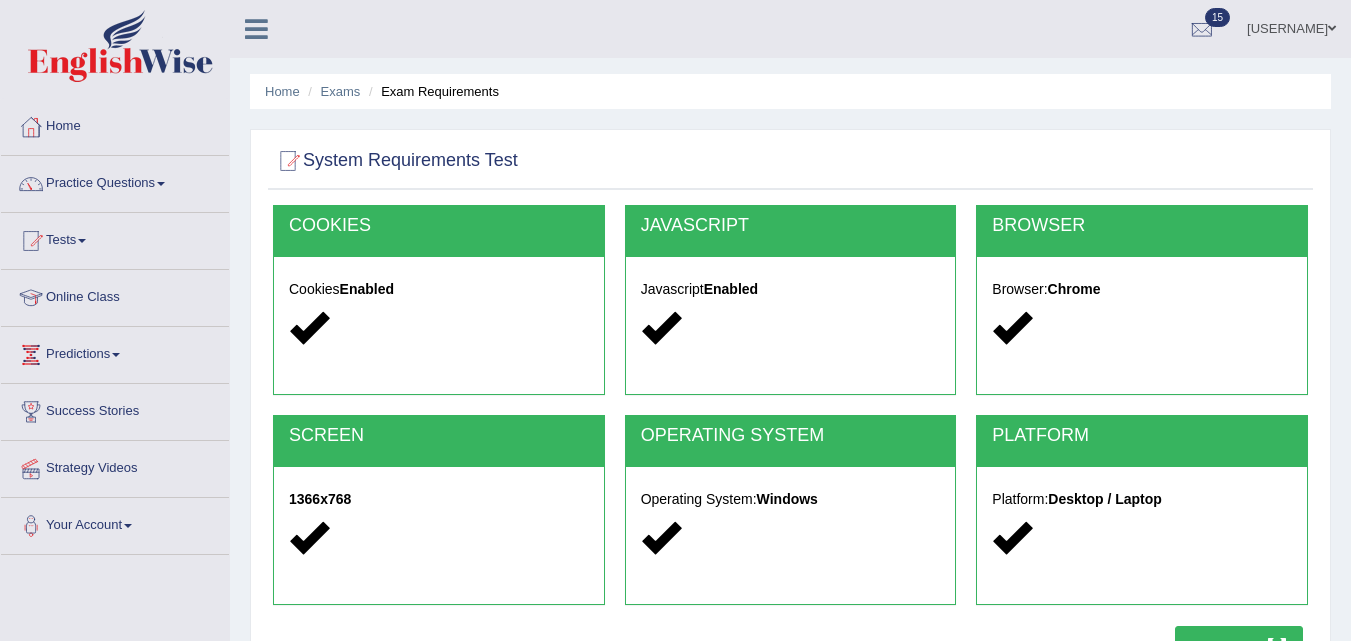 scroll, scrollTop: 0, scrollLeft: 0, axis: both 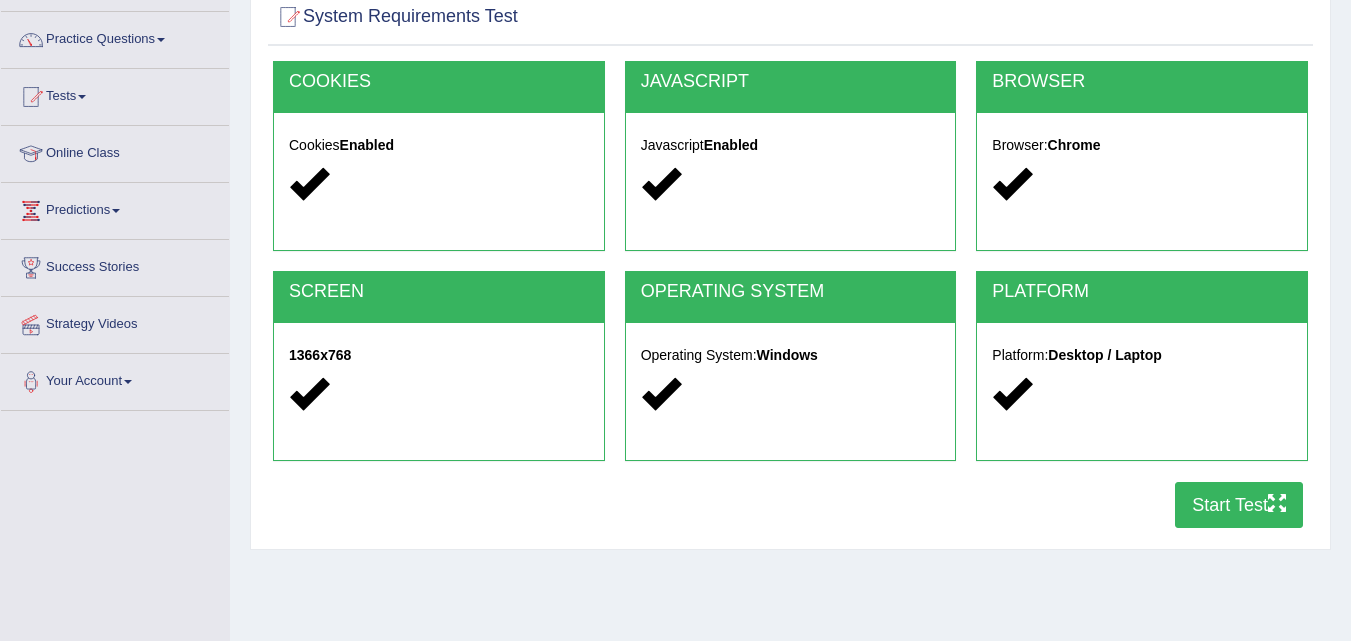 click on "Start Test" at bounding box center (1239, 505) 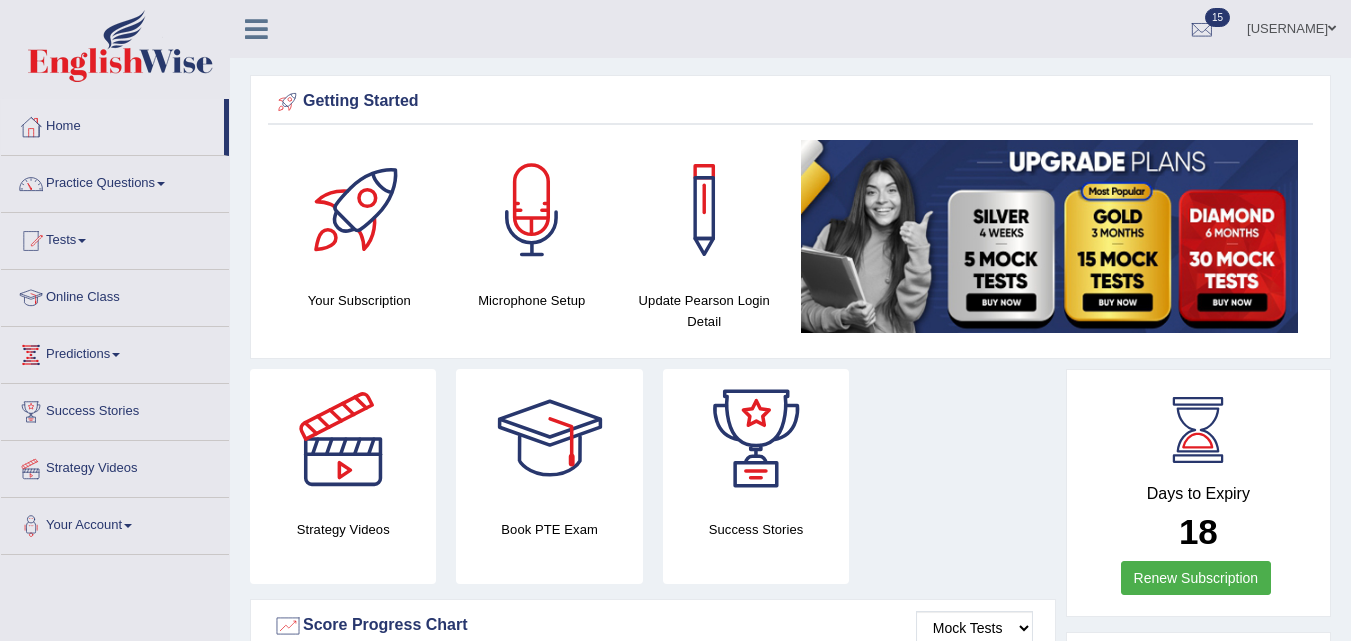 scroll, scrollTop: 0, scrollLeft: 0, axis: both 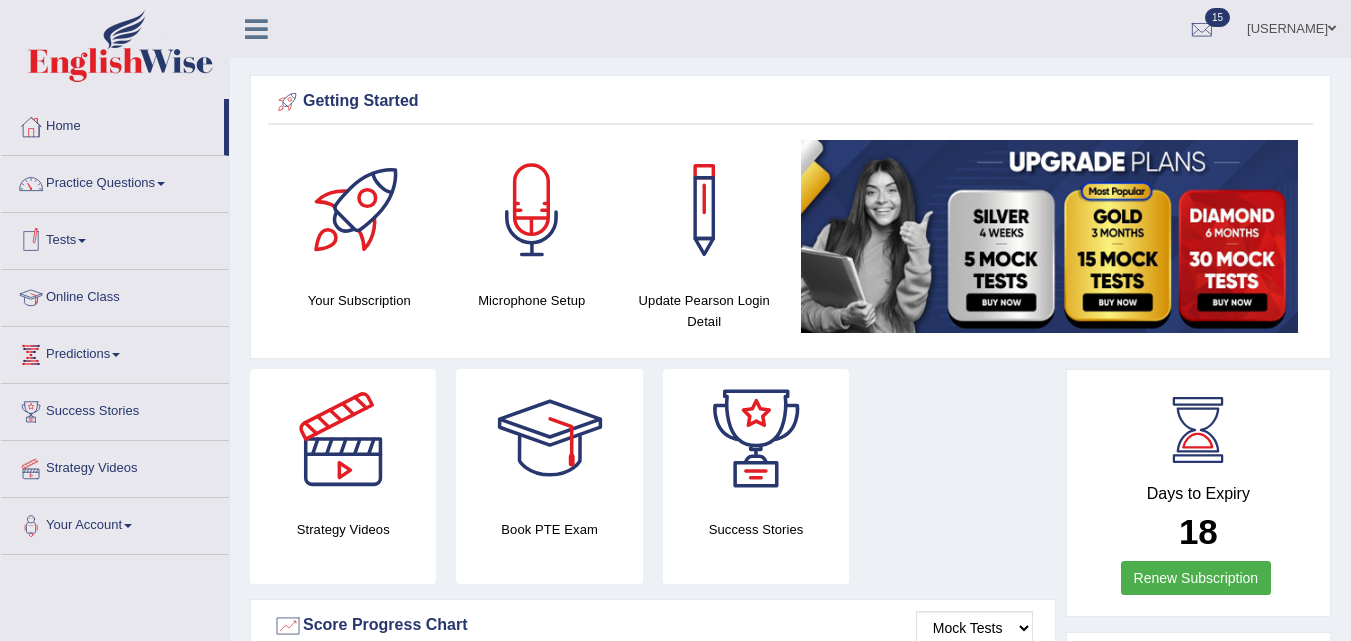 click on "Tests" at bounding box center (115, 238) 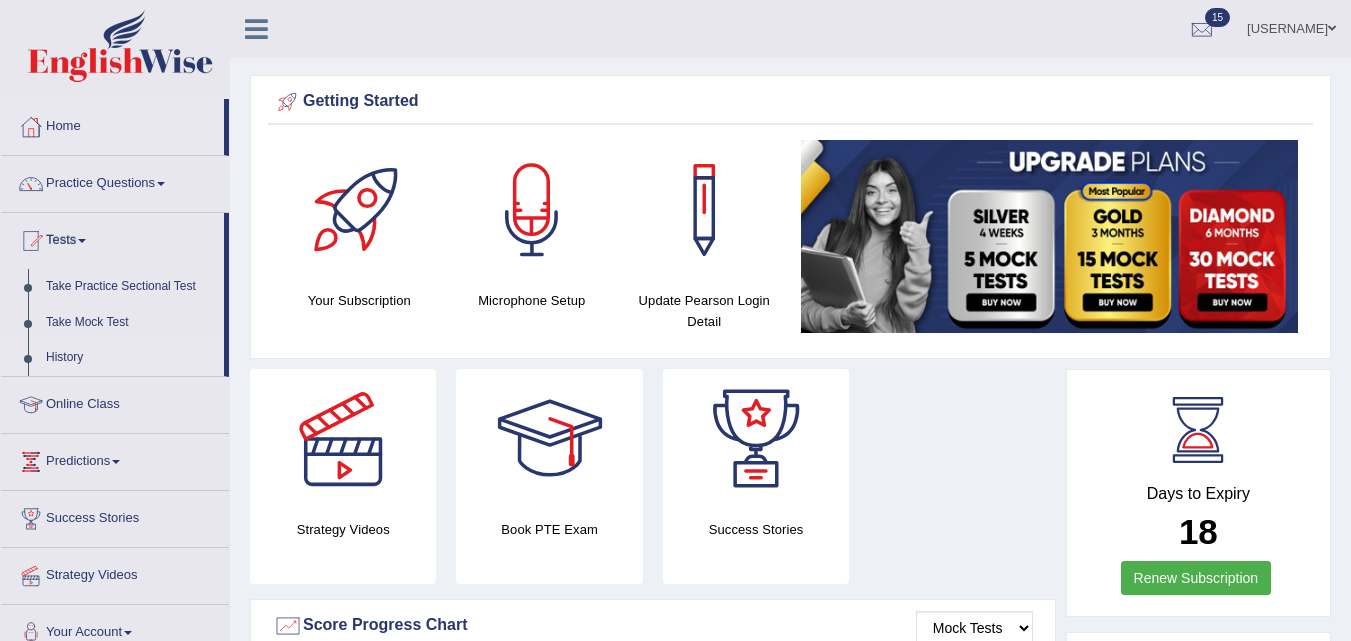 click on "History" at bounding box center (130, 358) 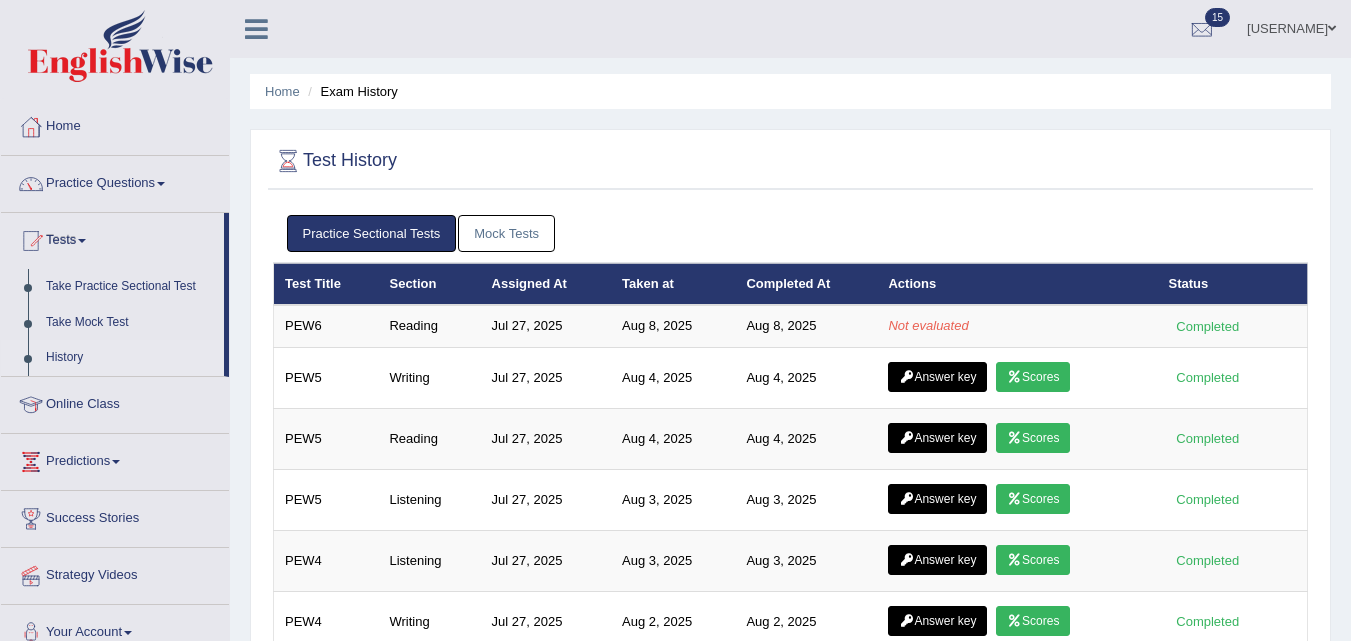 scroll, scrollTop: 0, scrollLeft: 0, axis: both 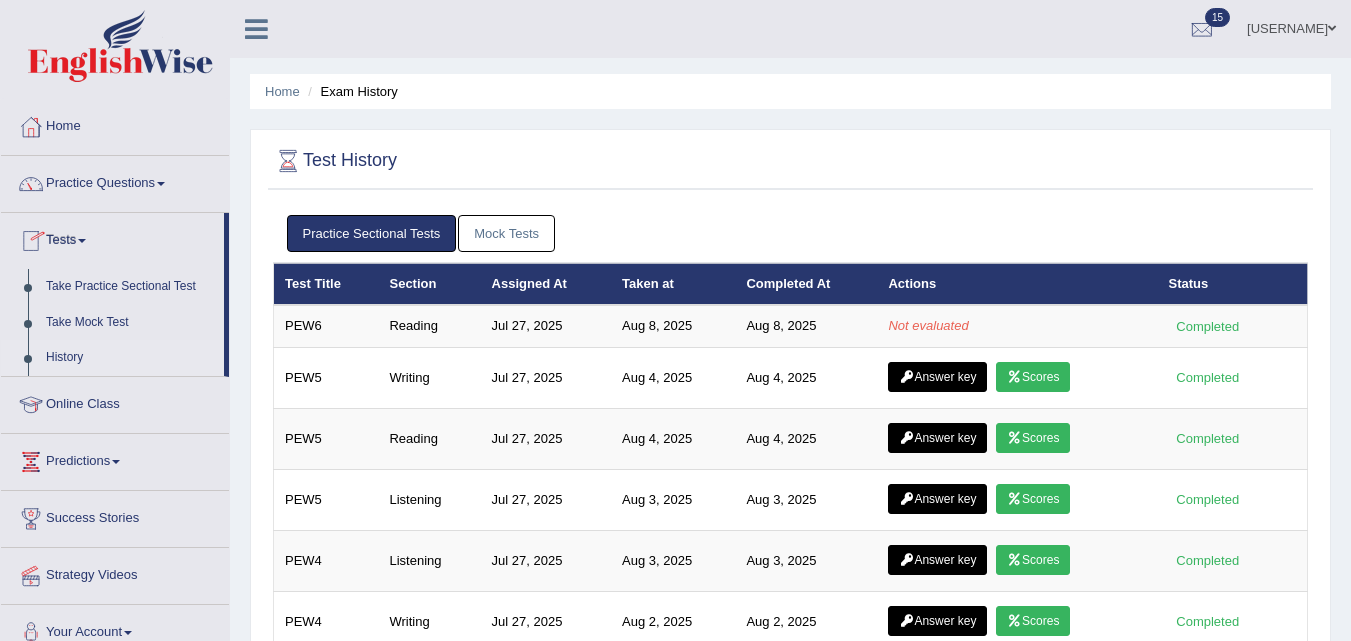 click on "History" at bounding box center [130, 358] 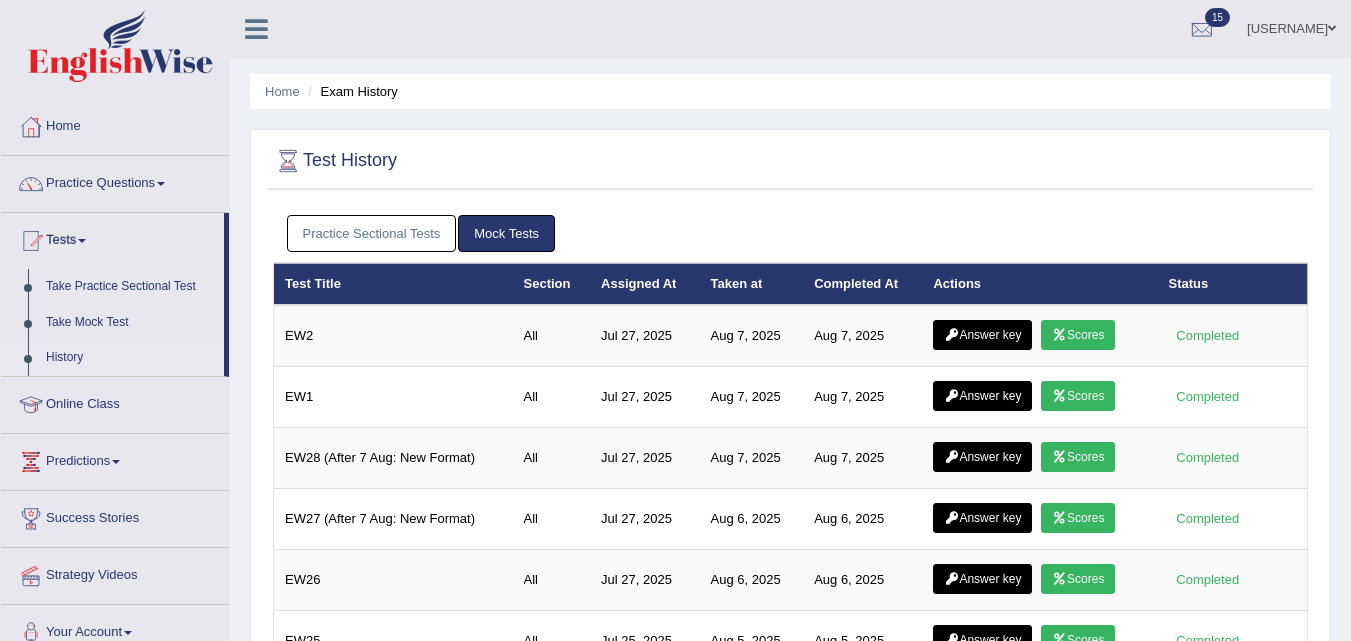 scroll, scrollTop: 0, scrollLeft: 0, axis: both 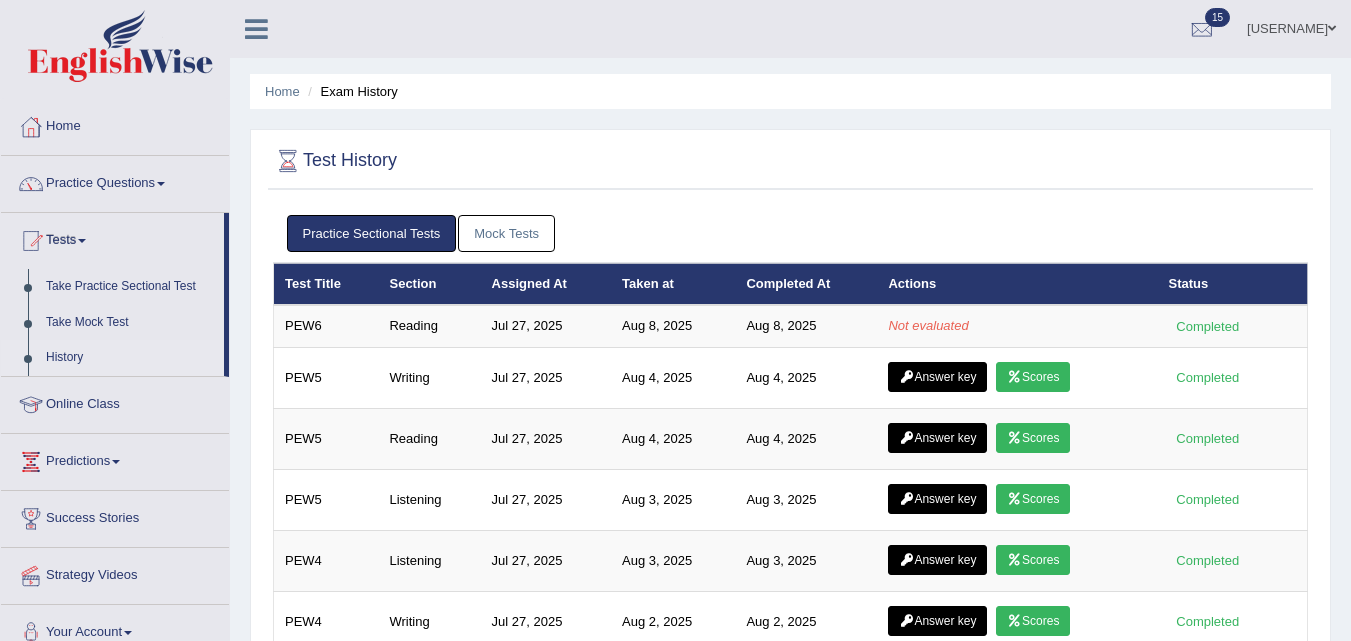 click at bounding box center [1332, 28] 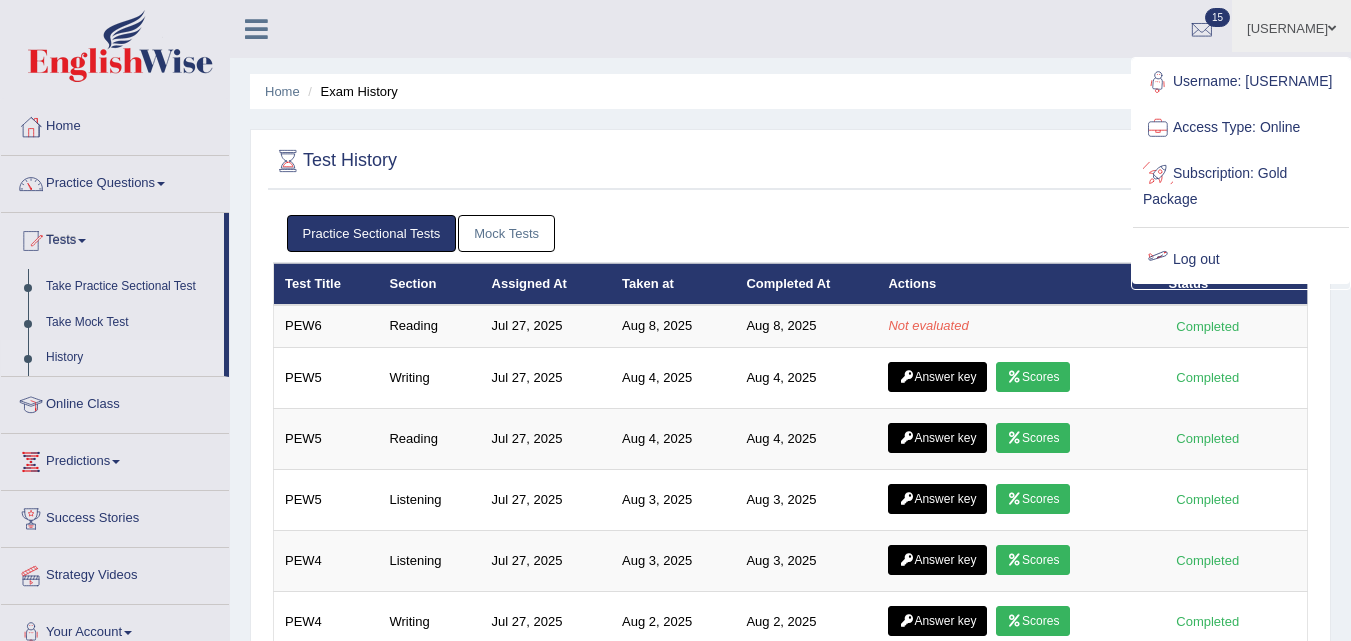 click on "Log out" at bounding box center (1241, 260) 